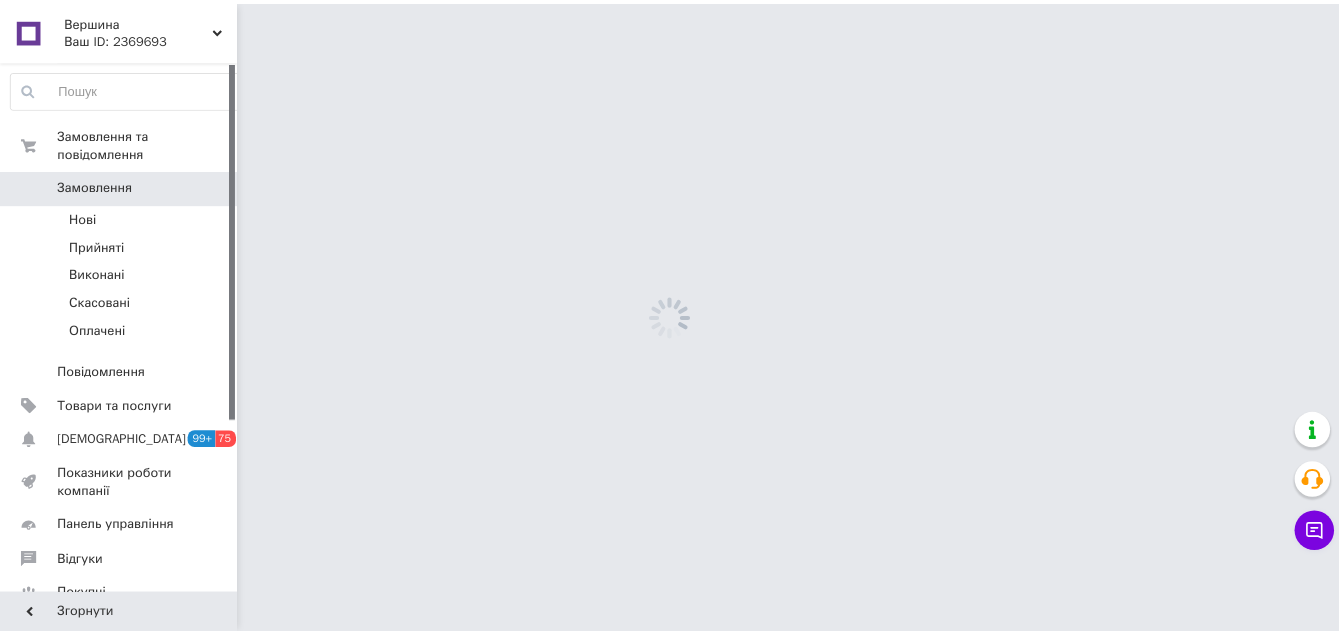 scroll, scrollTop: 0, scrollLeft: 0, axis: both 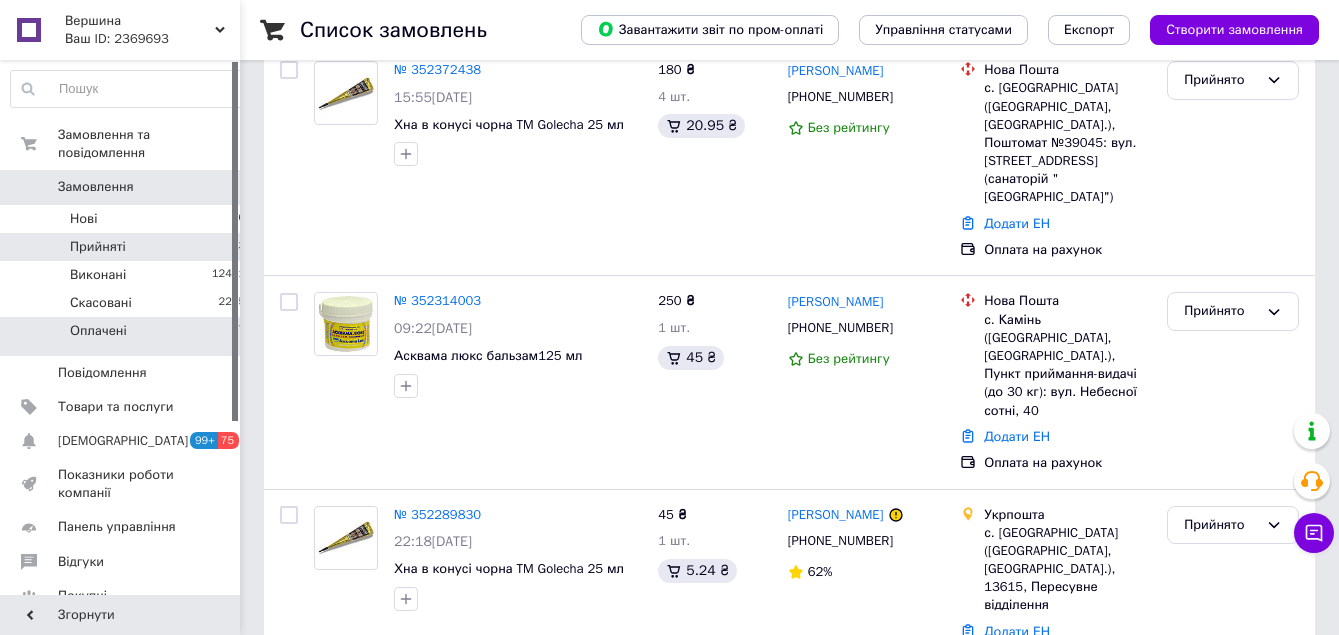 click on "Оплачені 27" at bounding box center (128, 336) 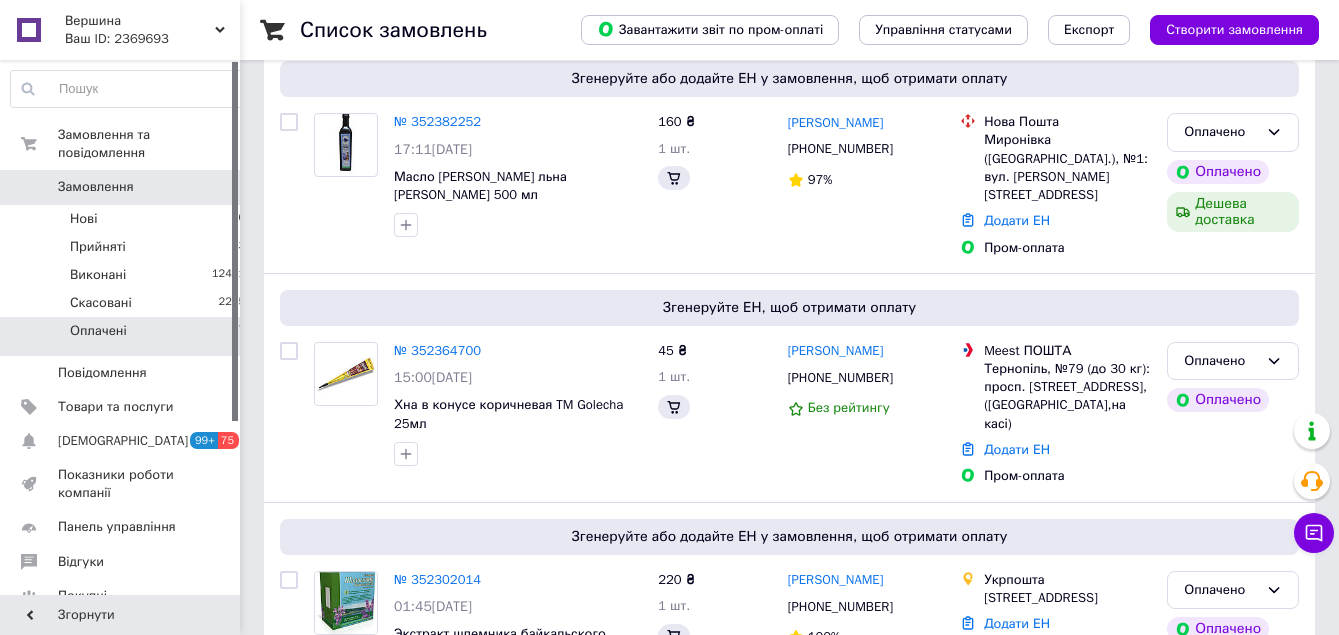 scroll, scrollTop: 0, scrollLeft: 0, axis: both 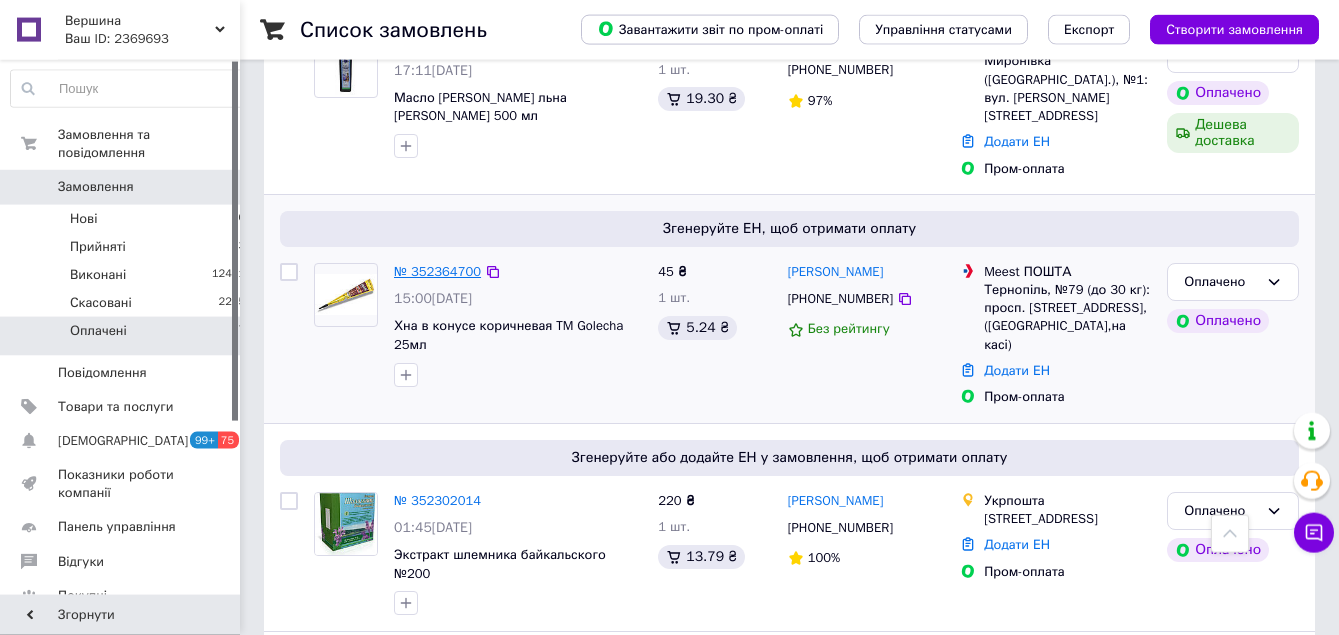 click on "№ 352364700" at bounding box center (437, 271) 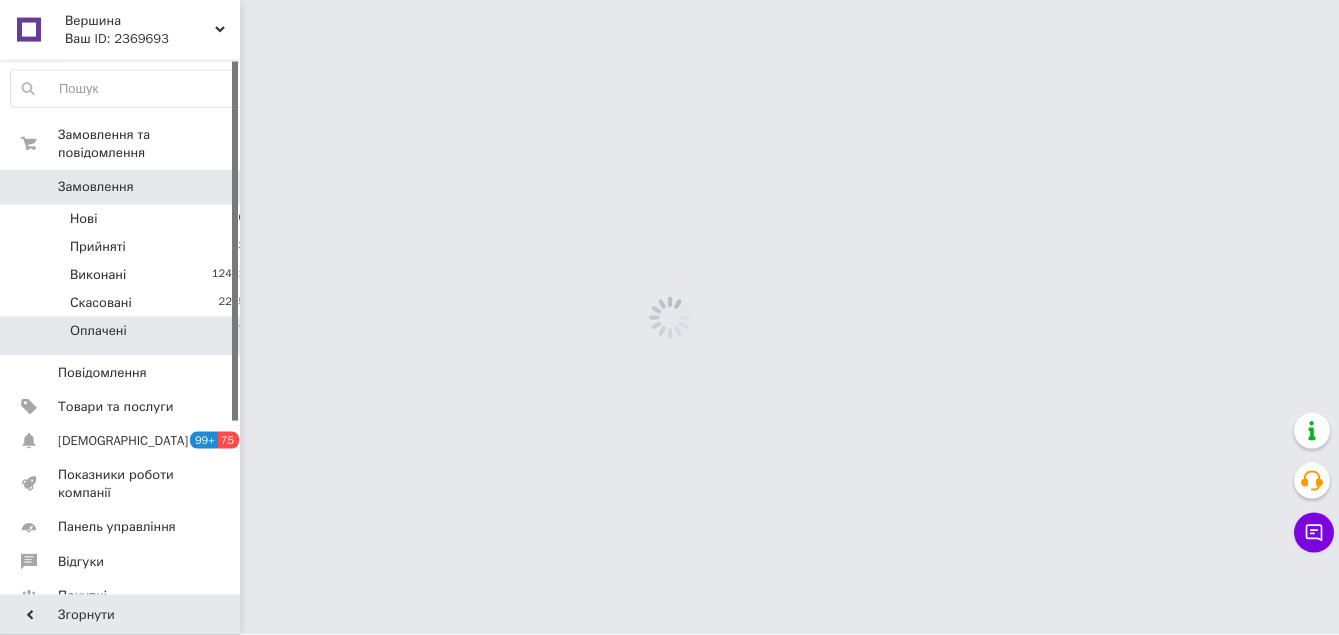 scroll, scrollTop: 0, scrollLeft: 0, axis: both 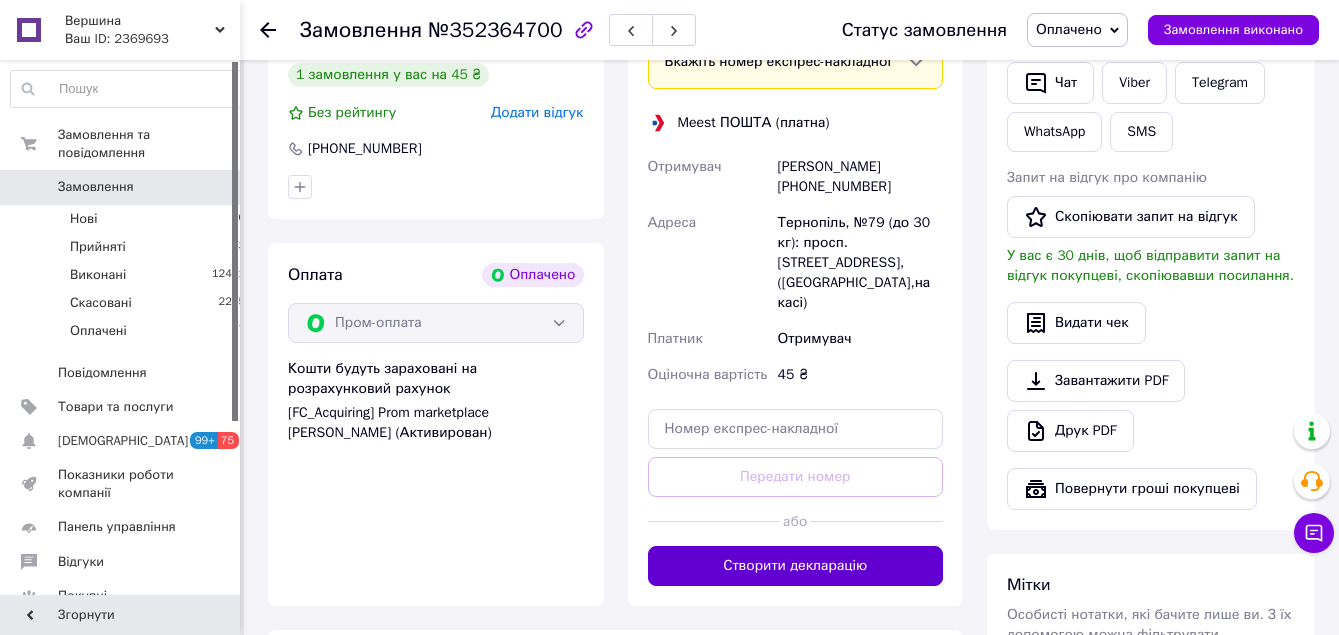 click on "Створити декларацію" at bounding box center [796, 566] 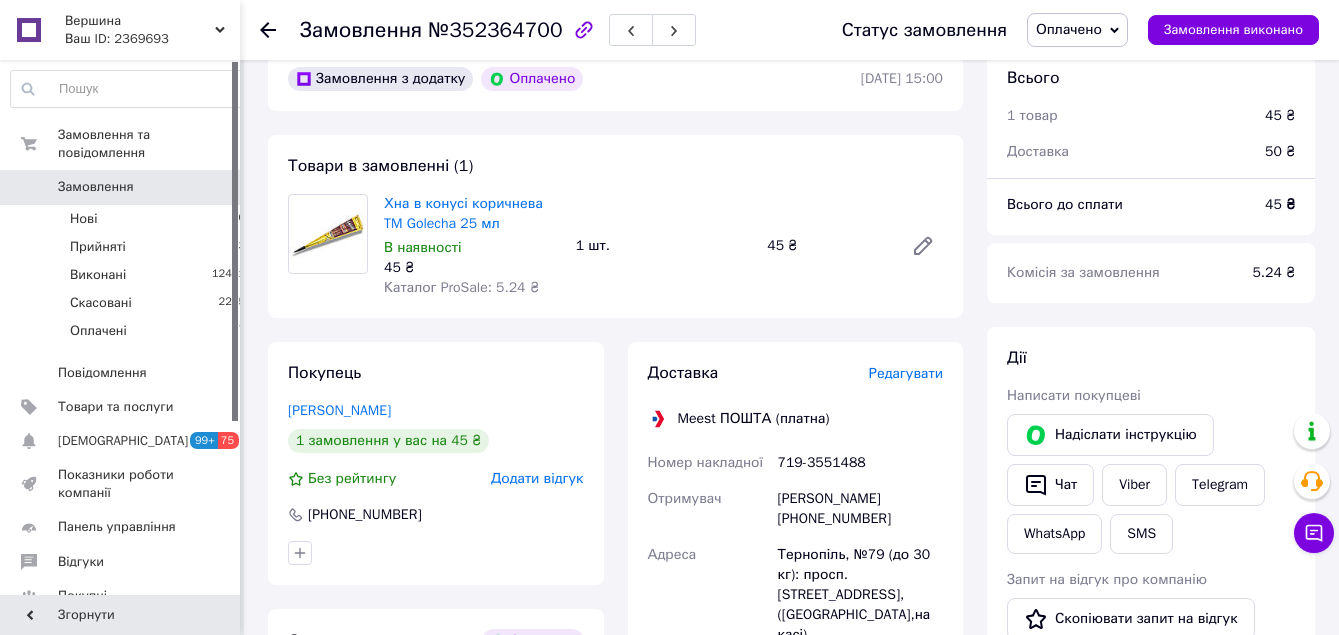 scroll, scrollTop: 594, scrollLeft: 0, axis: vertical 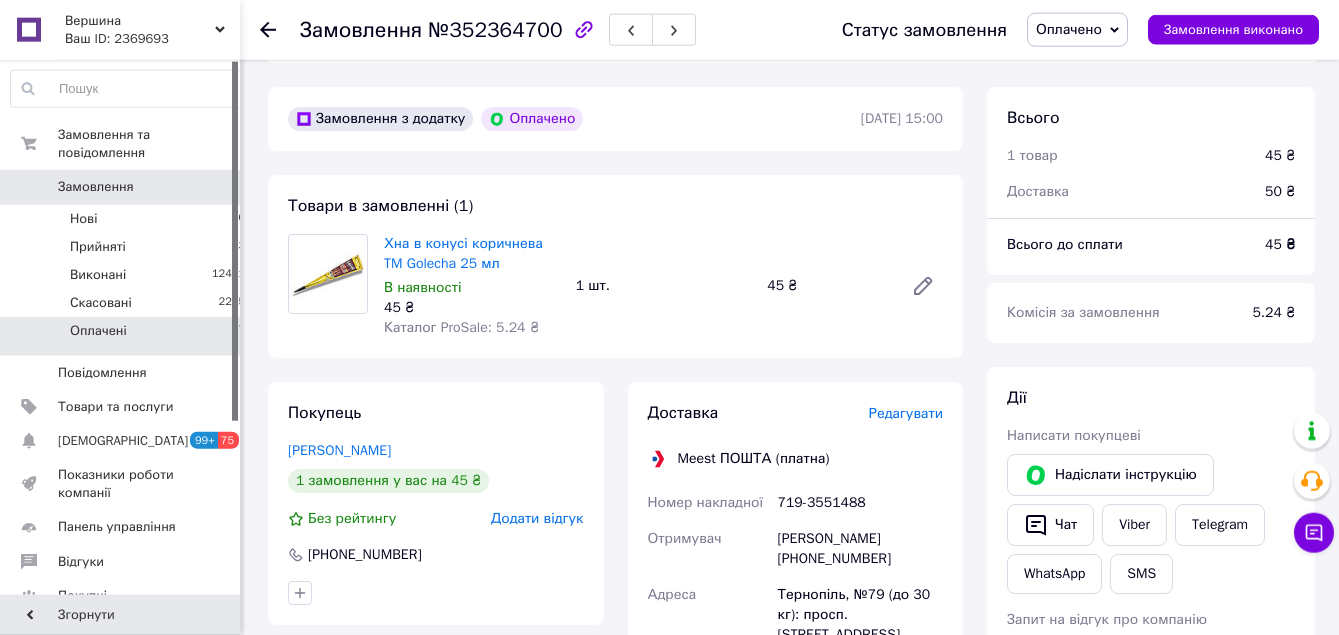 click on "Оплачені 27" at bounding box center (128, 336) 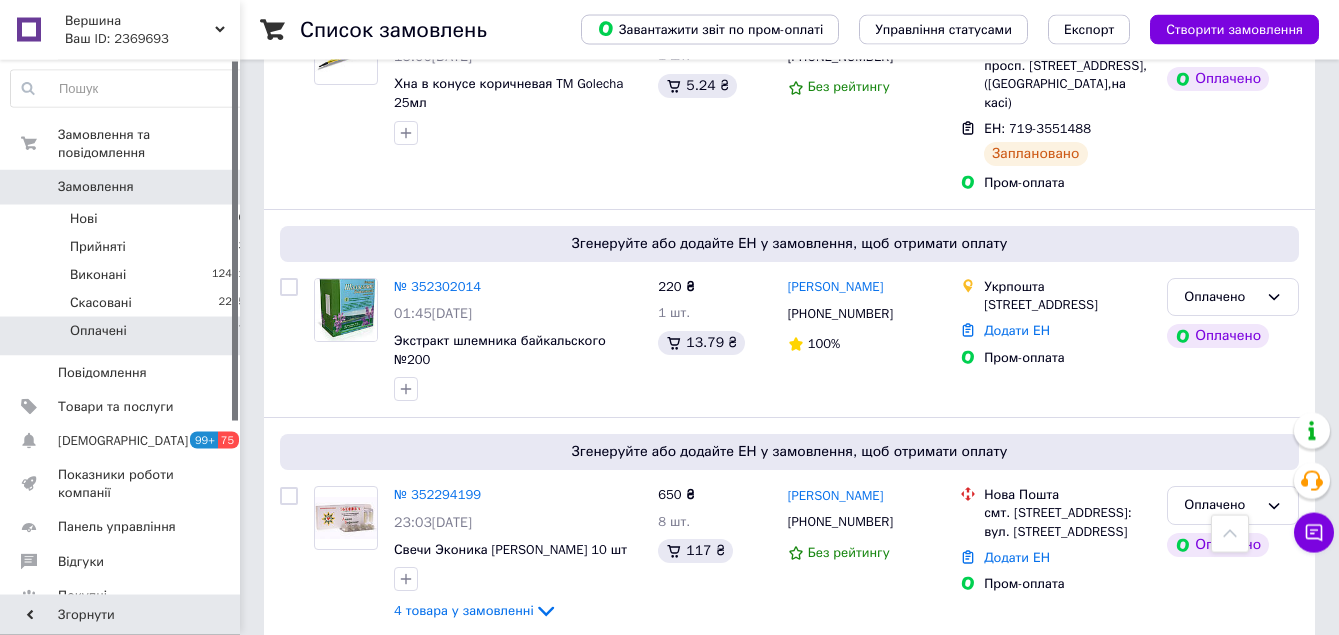 scroll, scrollTop: 549, scrollLeft: 0, axis: vertical 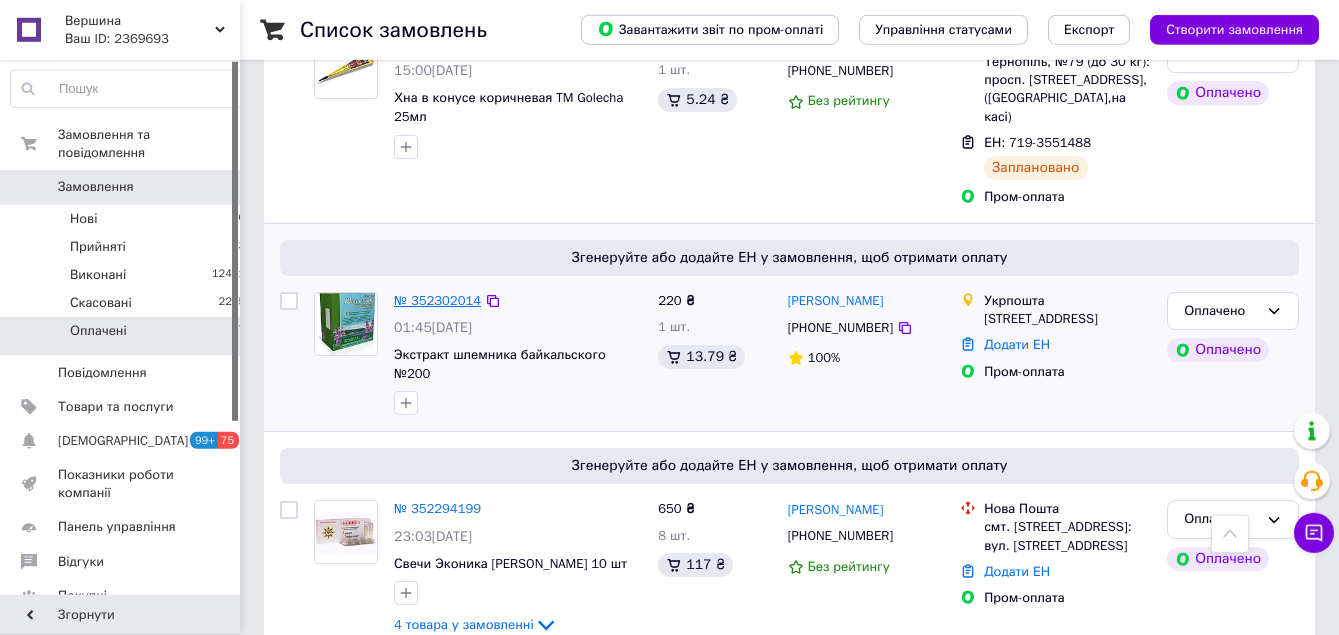 click on "№ 352302014" at bounding box center [437, 300] 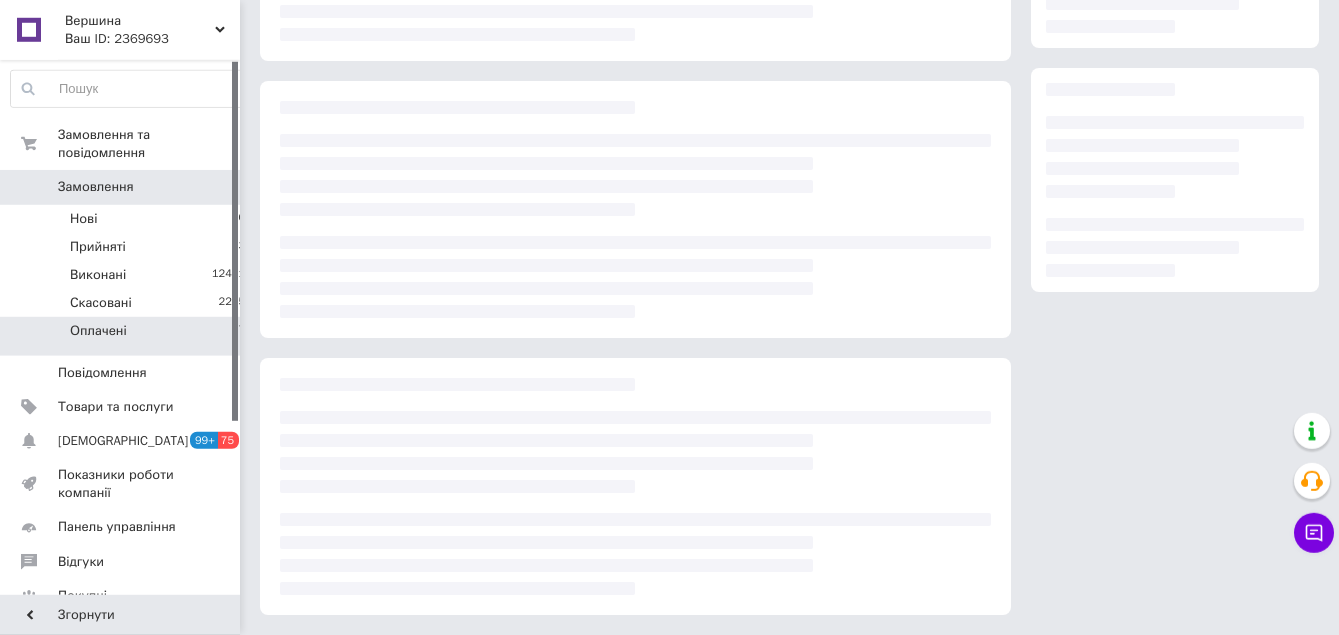 scroll, scrollTop: 279, scrollLeft: 0, axis: vertical 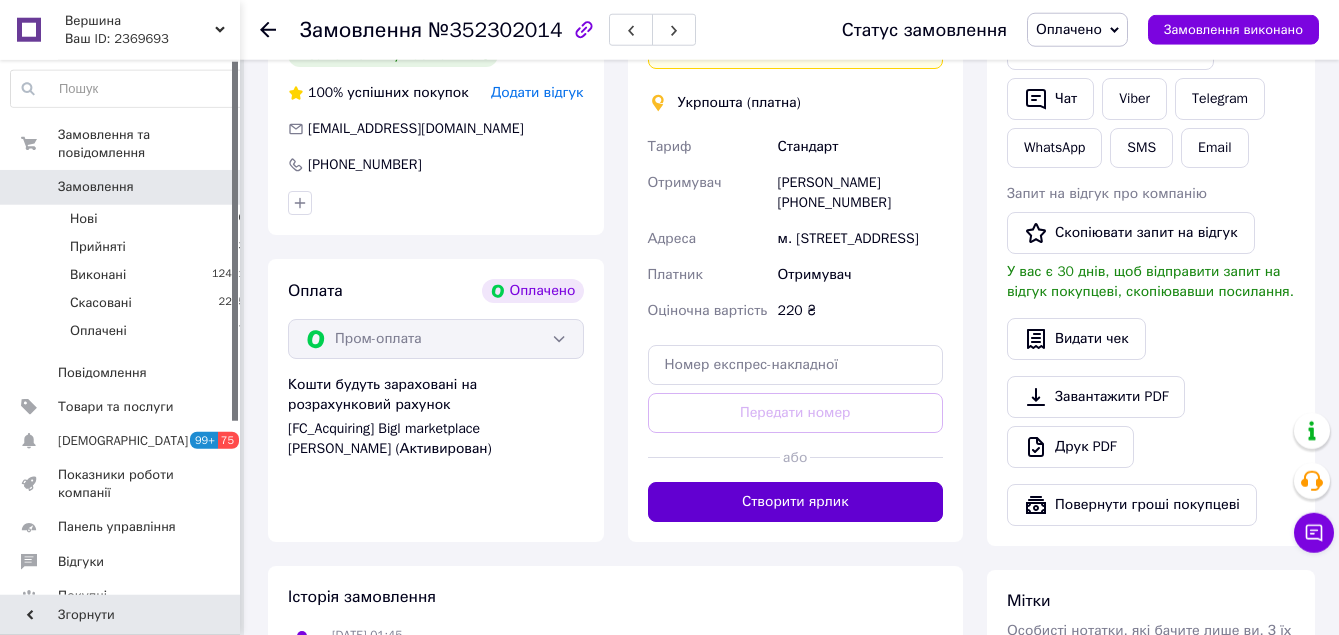 click on "Створити ярлик" at bounding box center [796, 502] 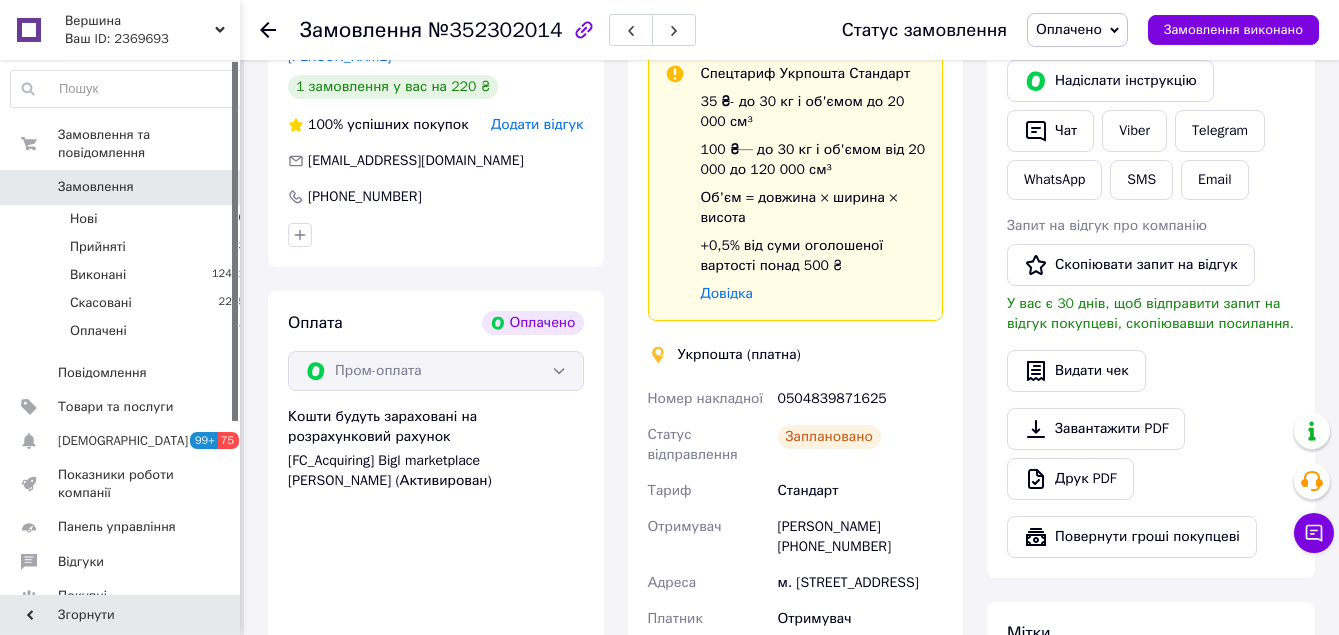scroll, scrollTop: 978, scrollLeft: 0, axis: vertical 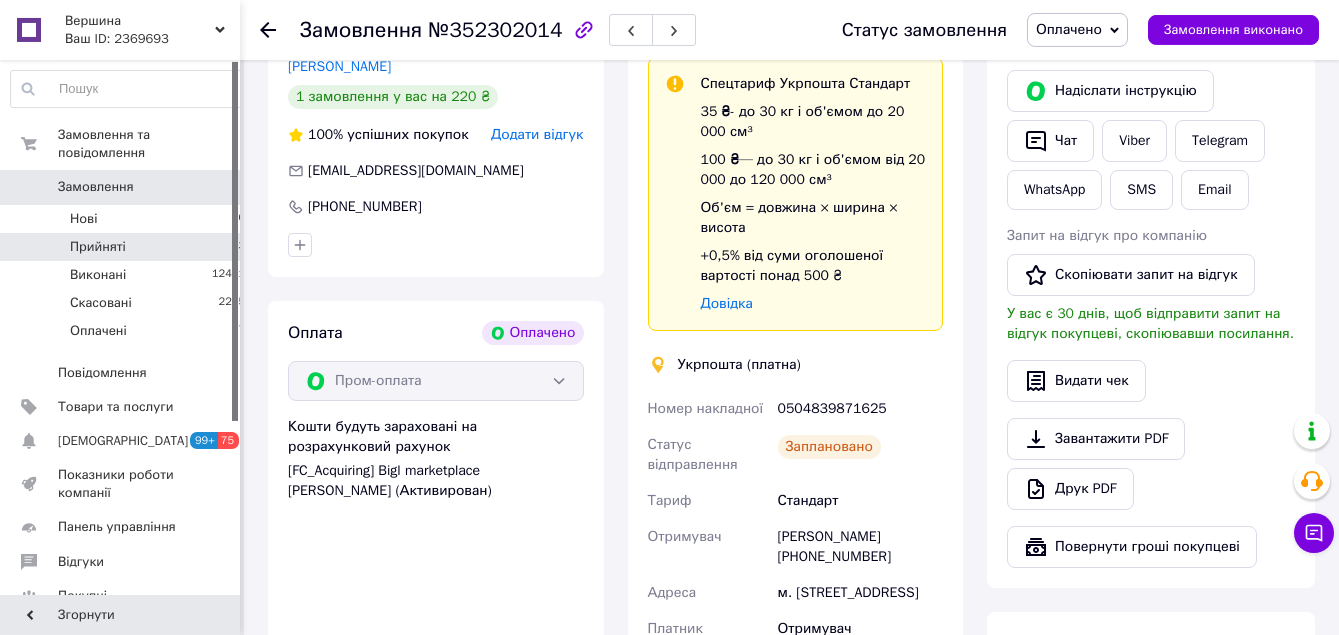 click on "Прийняті 3" at bounding box center (128, 247) 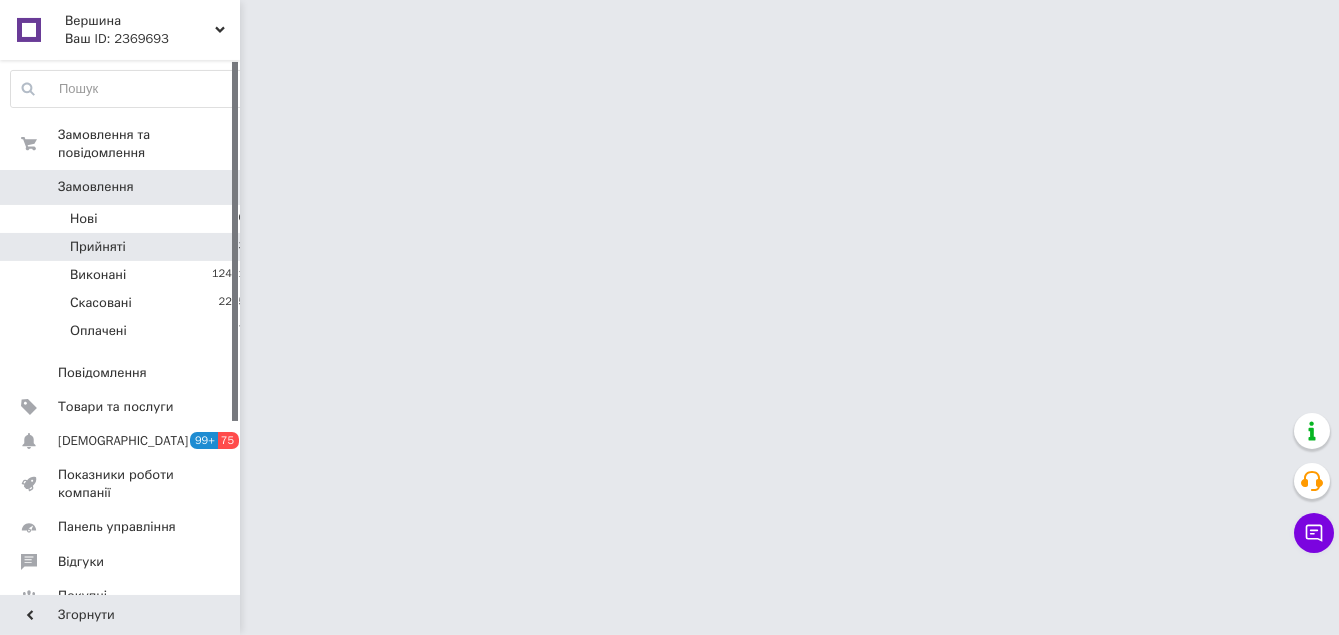 scroll, scrollTop: 0, scrollLeft: 0, axis: both 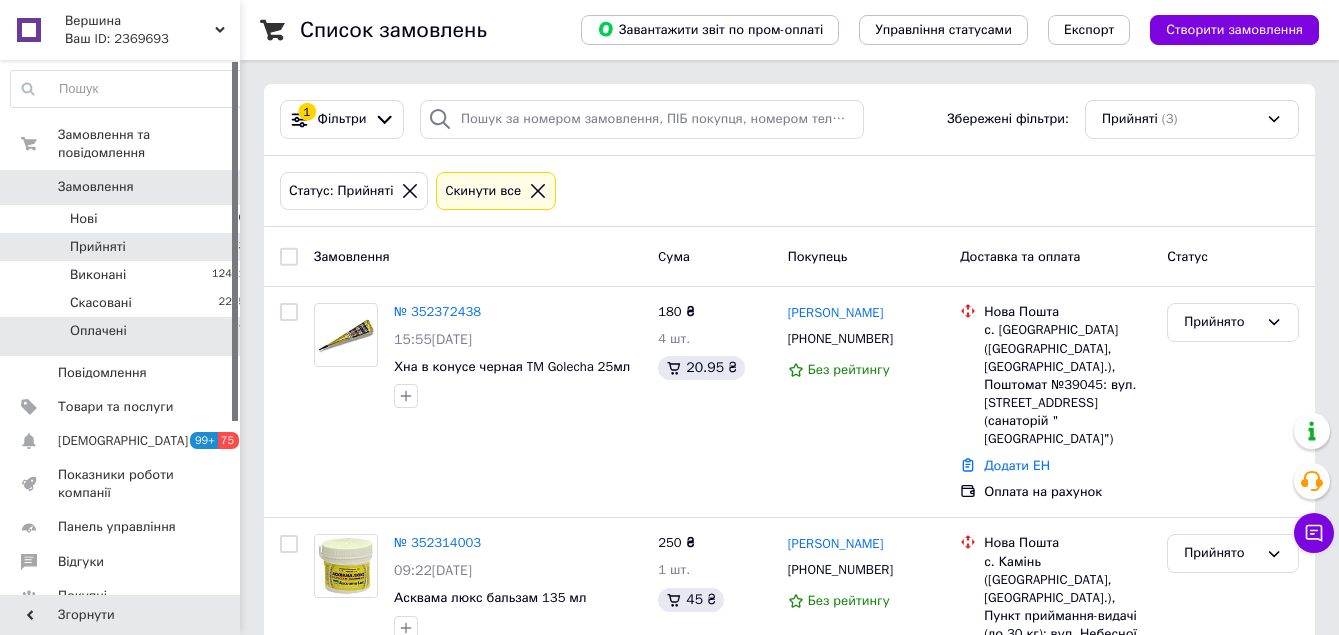 click on "Оплачені 27" at bounding box center (128, 336) 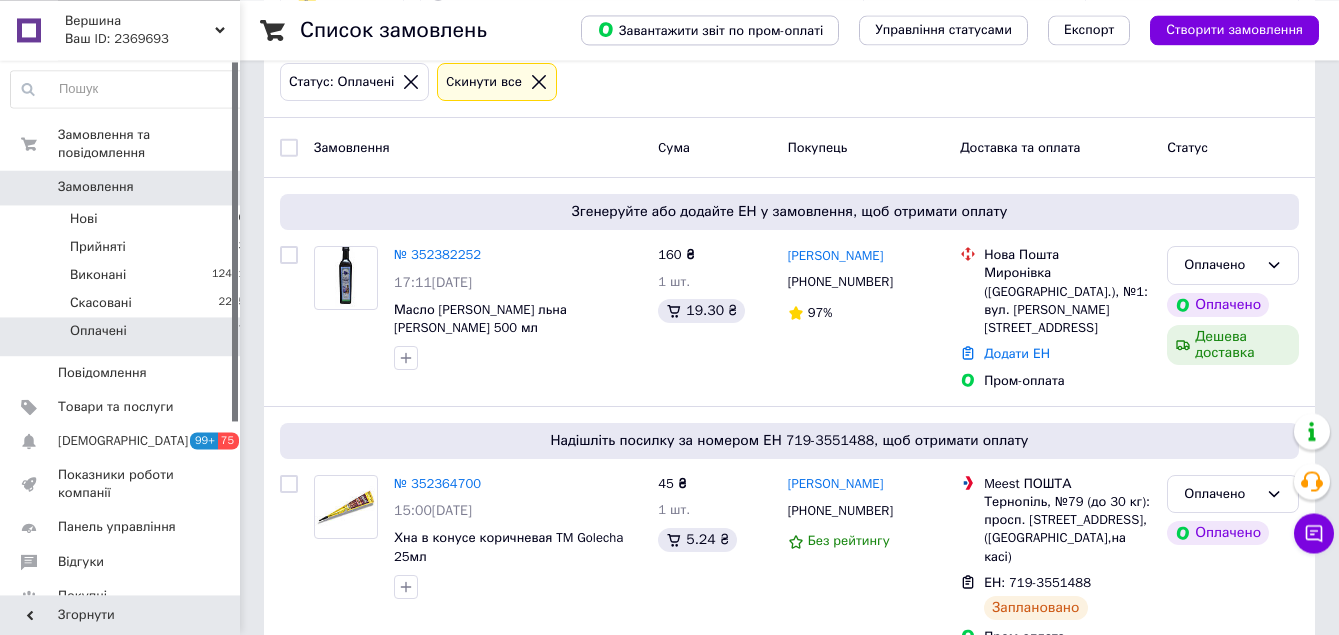 scroll, scrollTop: 101, scrollLeft: 0, axis: vertical 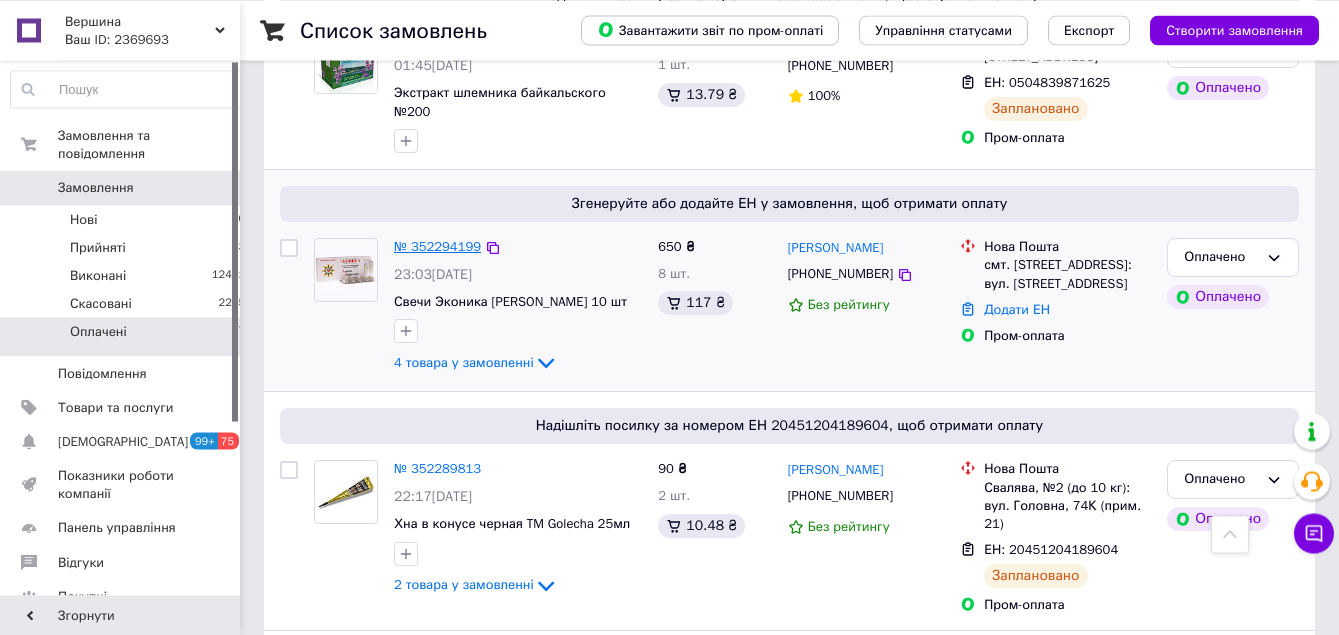click on "№ 352294199" at bounding box center [437, 246] 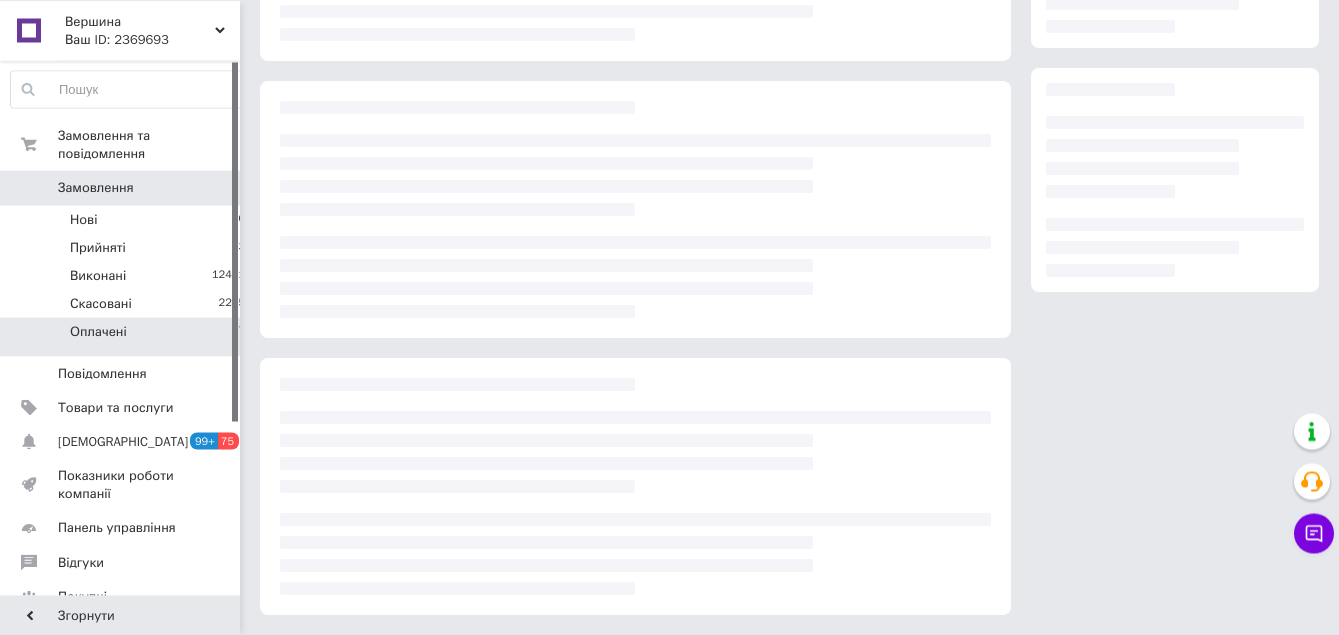 scroll, scrollTop: 279, scrollLeft: 0, axis: vertical 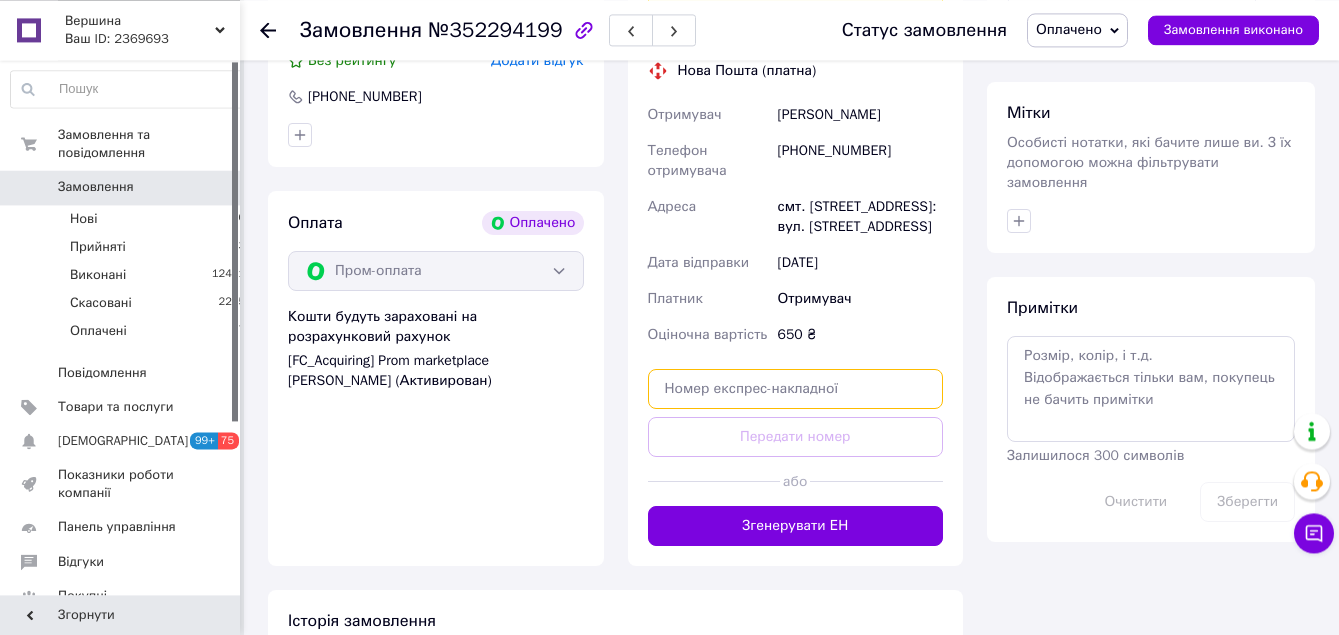 click at bounding box center [796, 389] 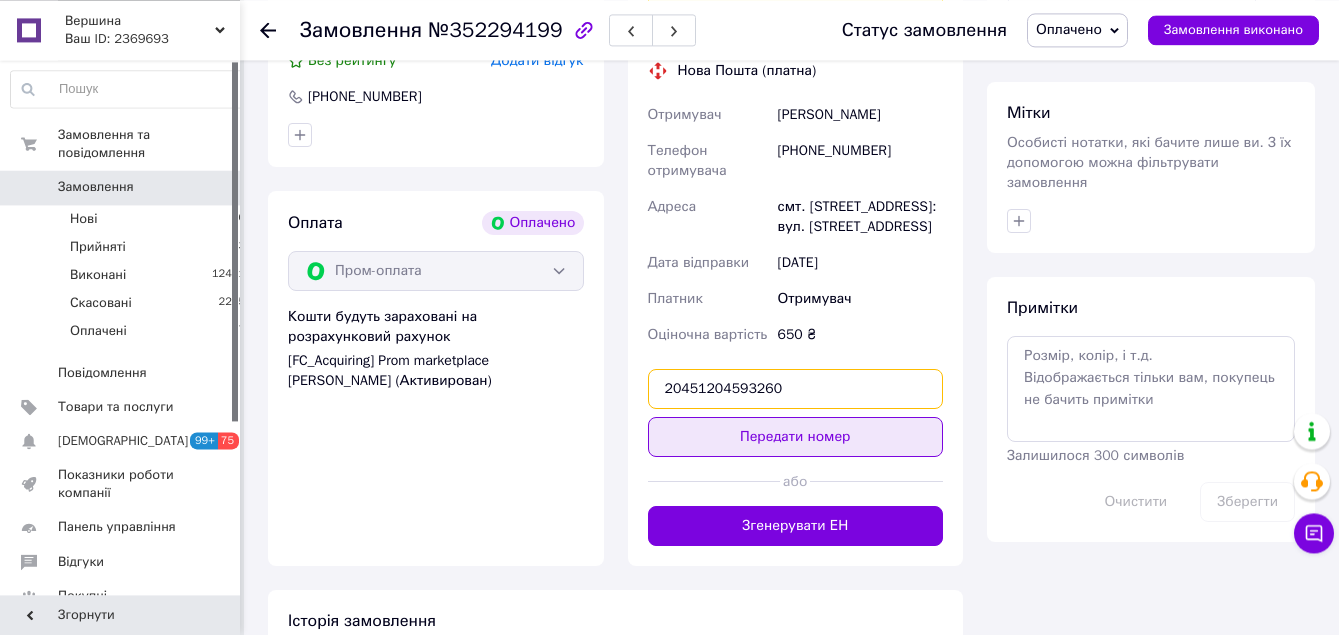 type on "20451204593260" 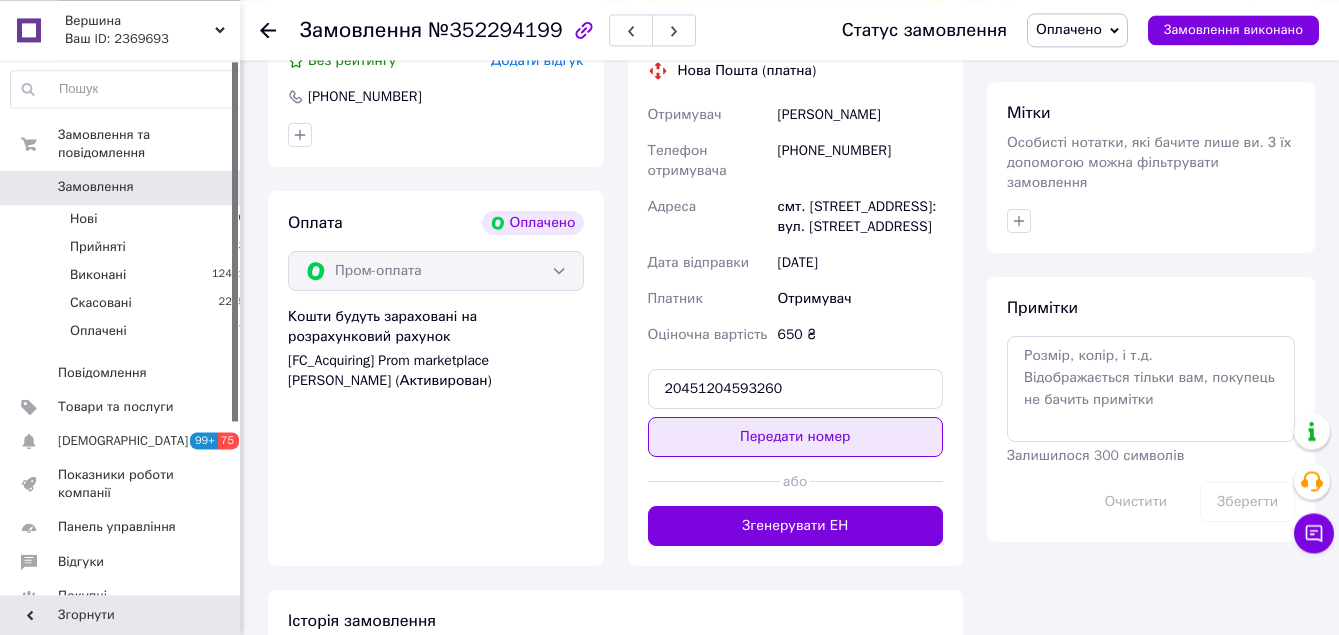 click on "Передати номер" at bounding box center [796, 437] 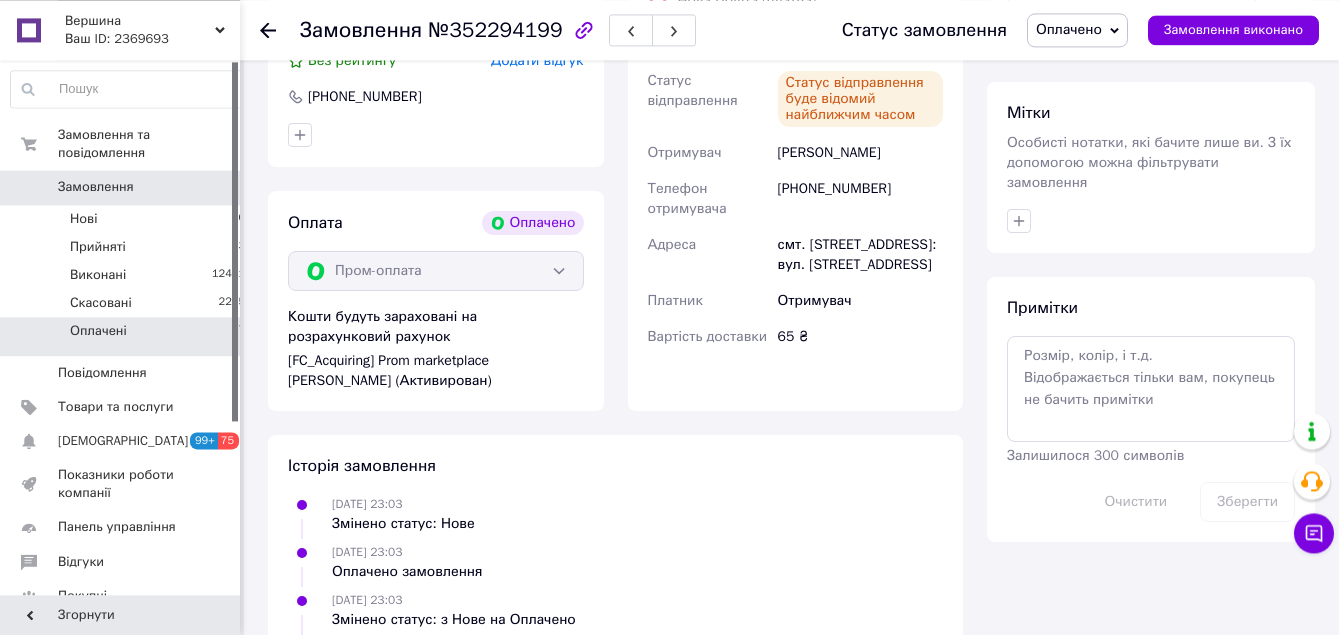 click on "Оплачені 27" at bounding box center (128, 336) 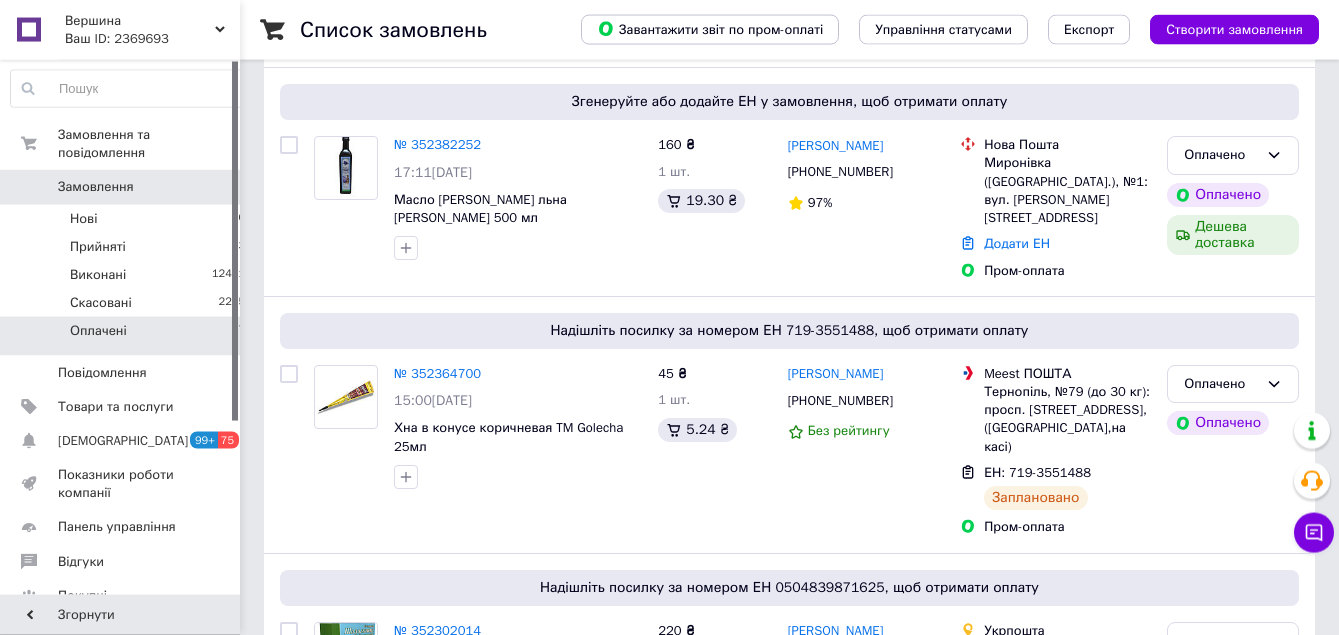 scroll, scrollTop: 227, scrollLeft: 0, axis: vertical 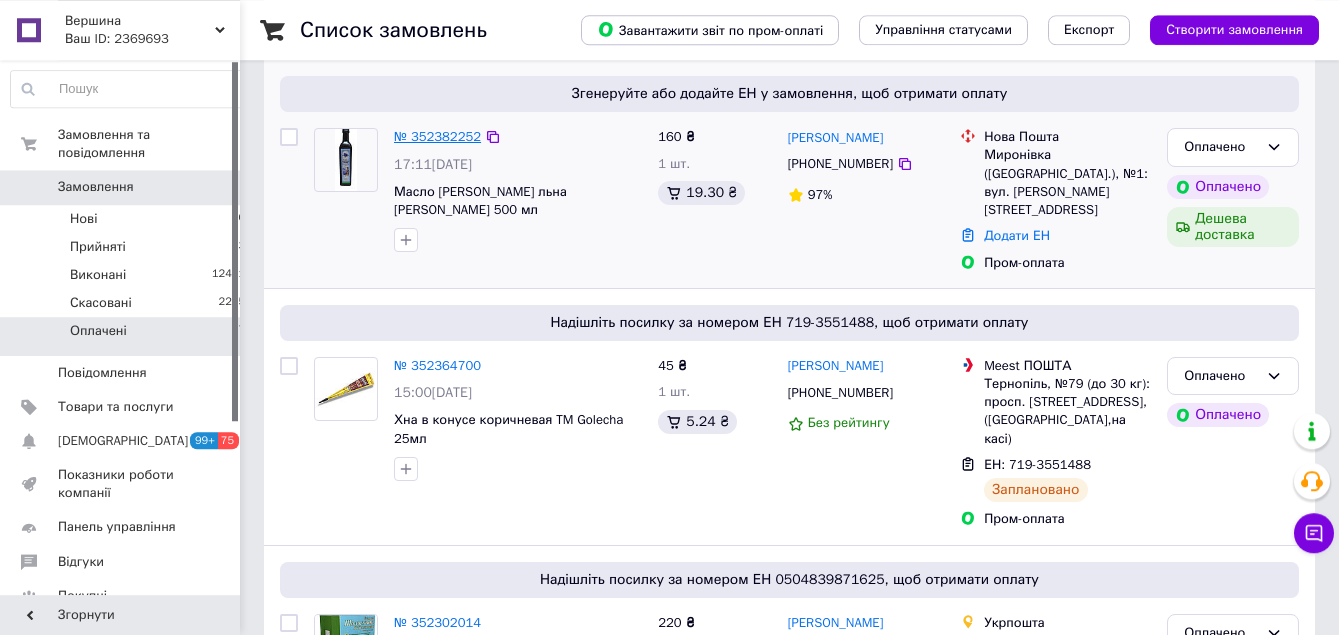 click on "№ 352382252" at bounding box center [437, 136] 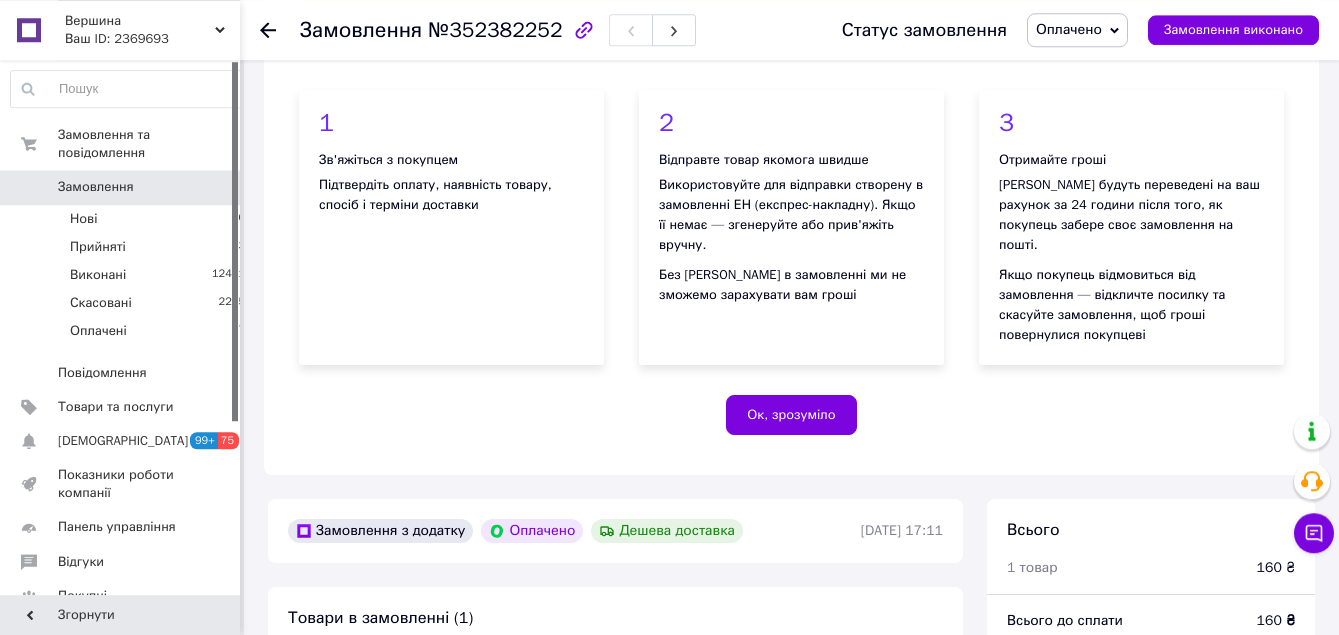 scroll, scrollTop: 182, scrollLeft: 0, axis: vertical 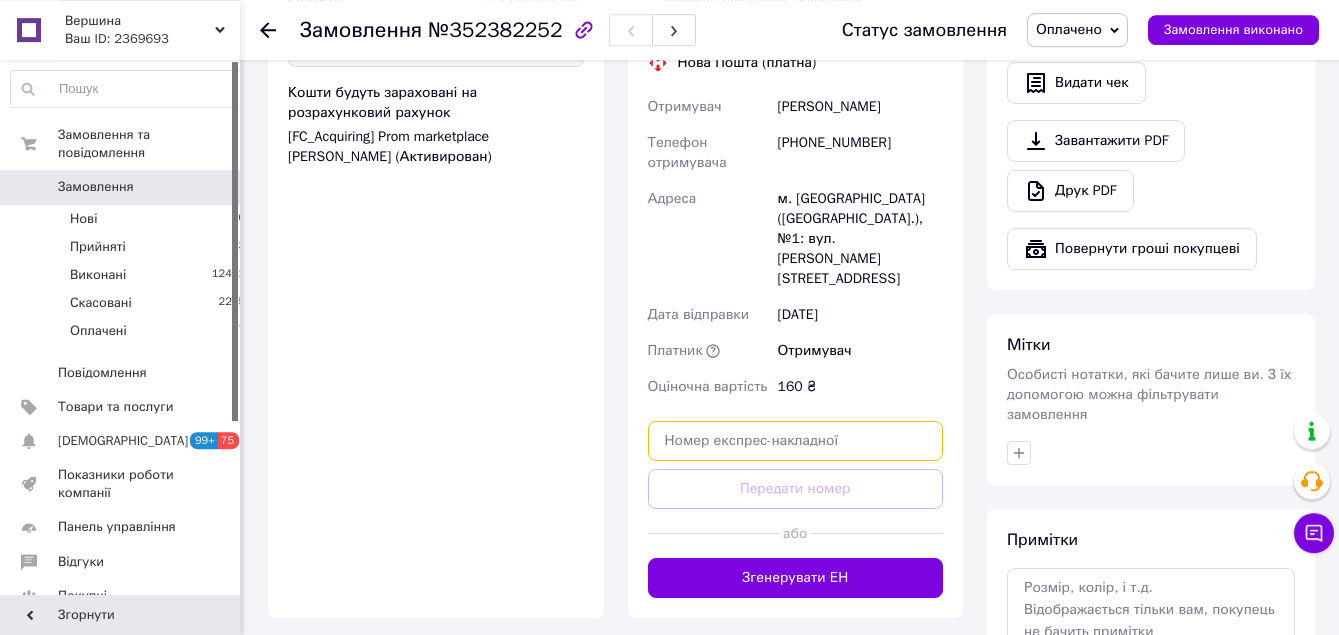 click at bounding box center (796, 441) 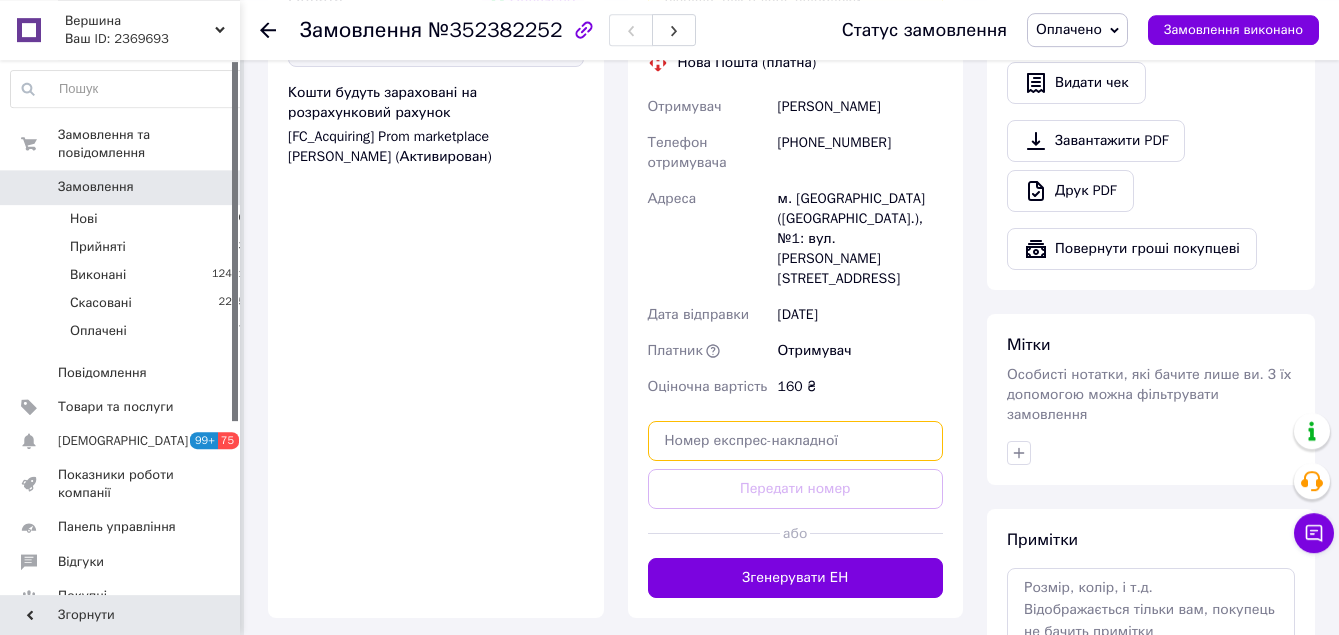click at bounding box center [796, 441] 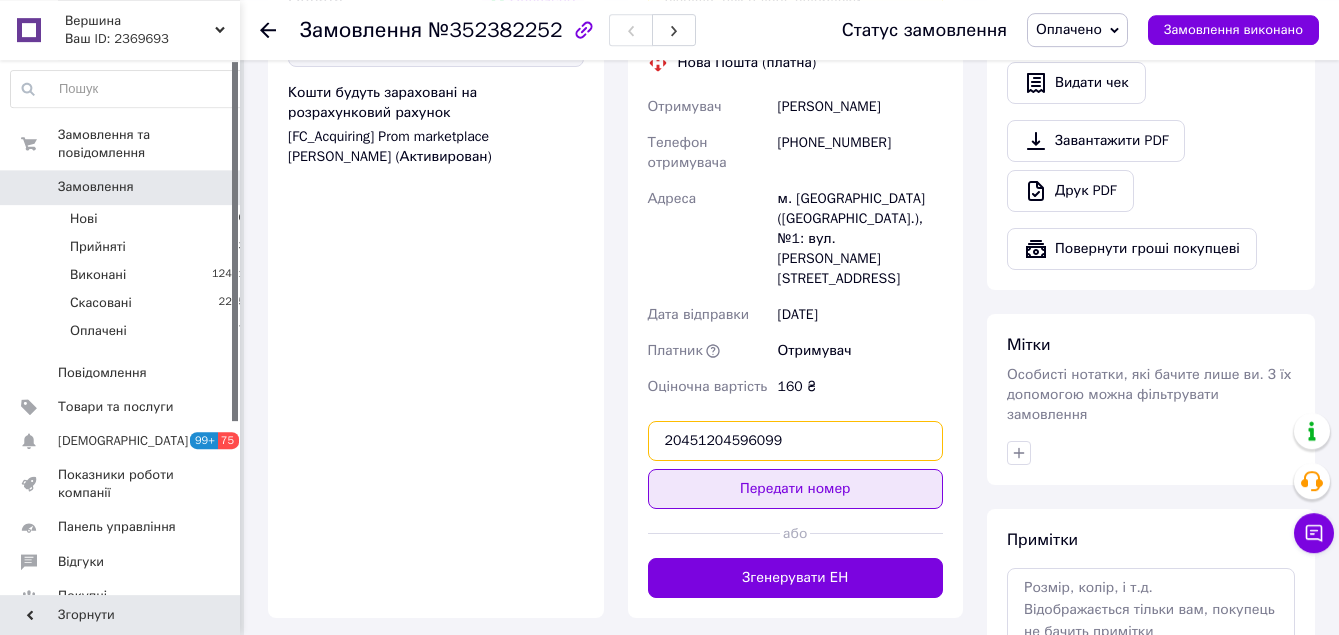 type on "20451204596099" 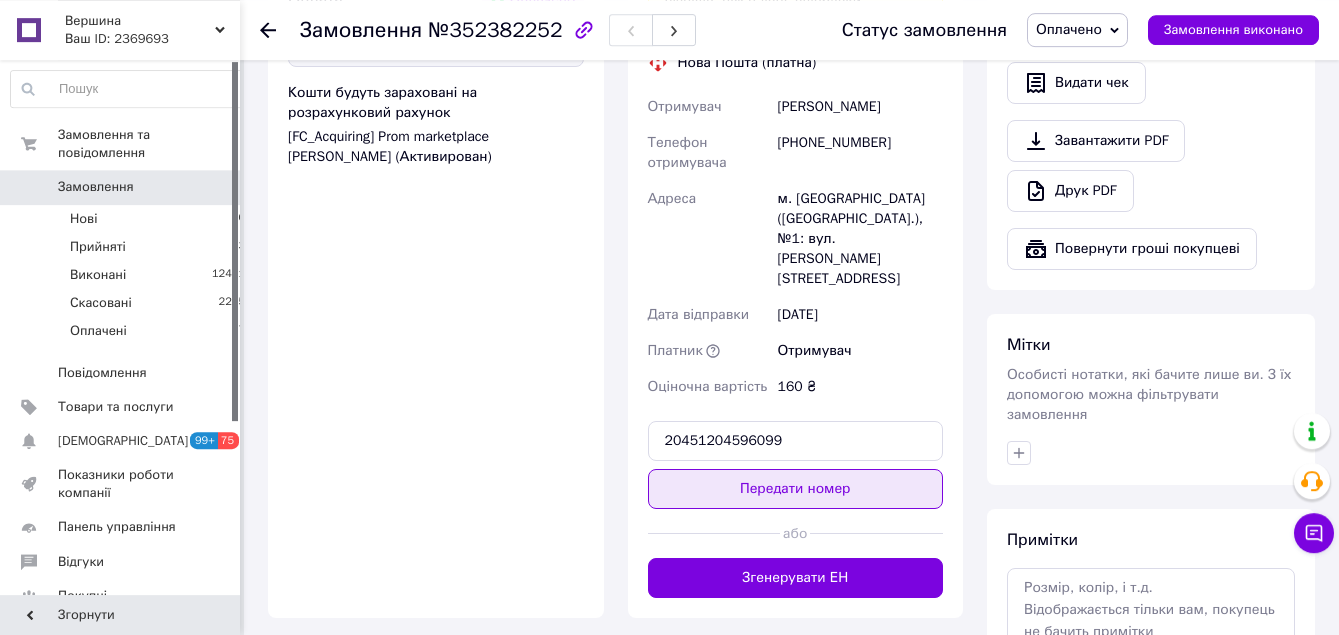 click on "Передати номер" at bounding box center [796, 489] 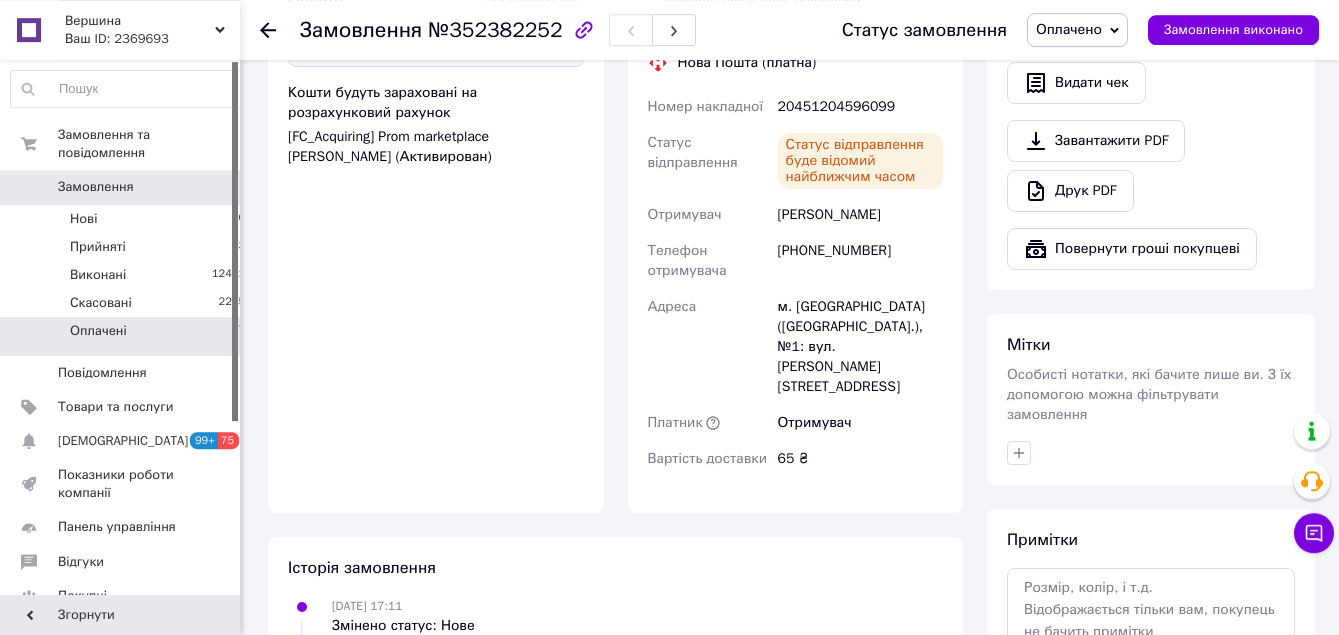 click on "Оплачені 27" at bounding box center (128, 336) 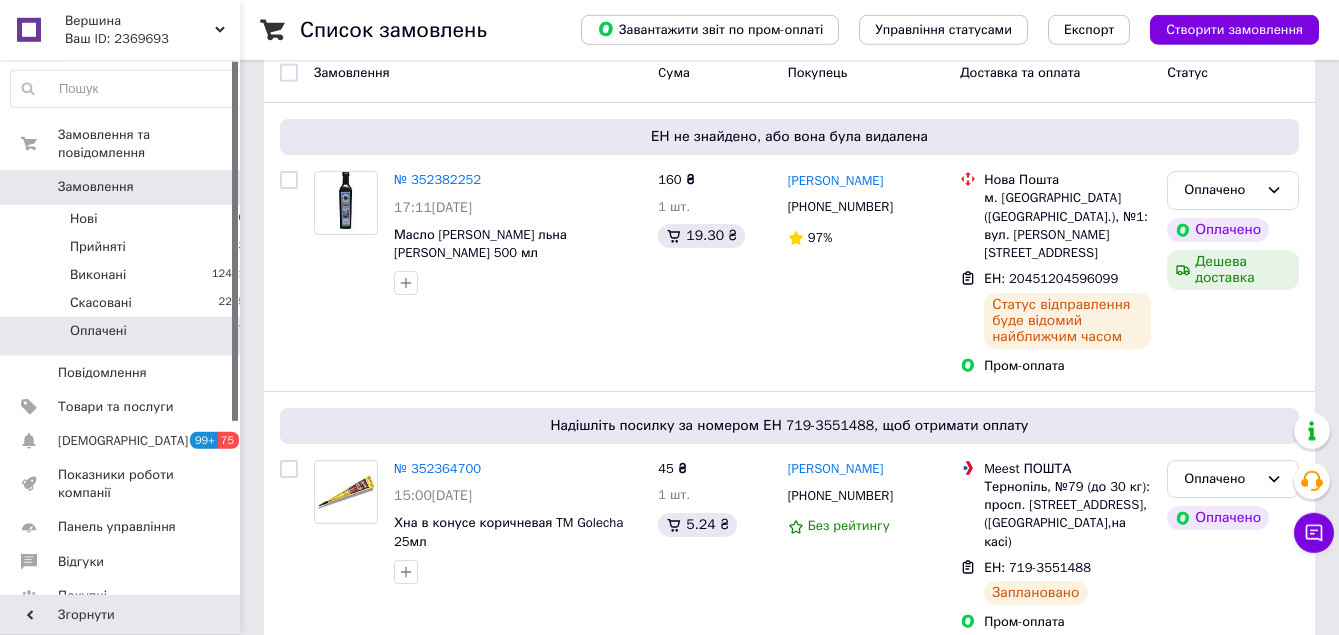 scroll, scrollTop: 0, scrollLeft: 0, axis: both 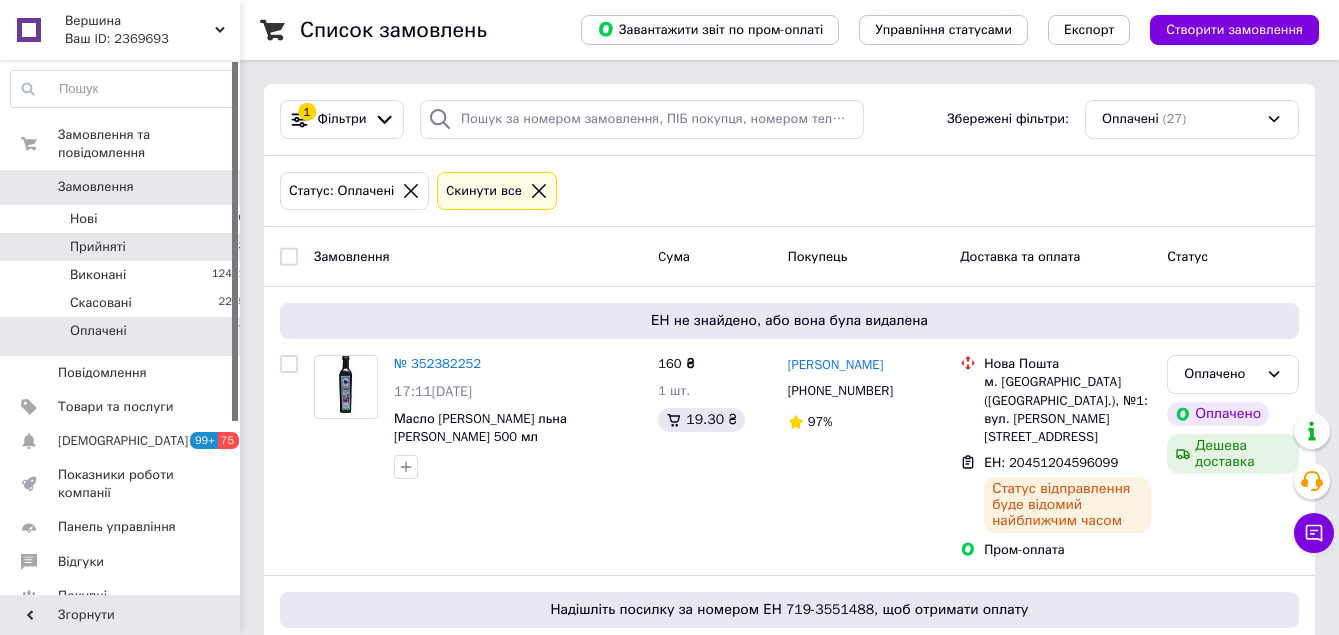 click on "Прийняті 3" at bounding box center (128, 247) 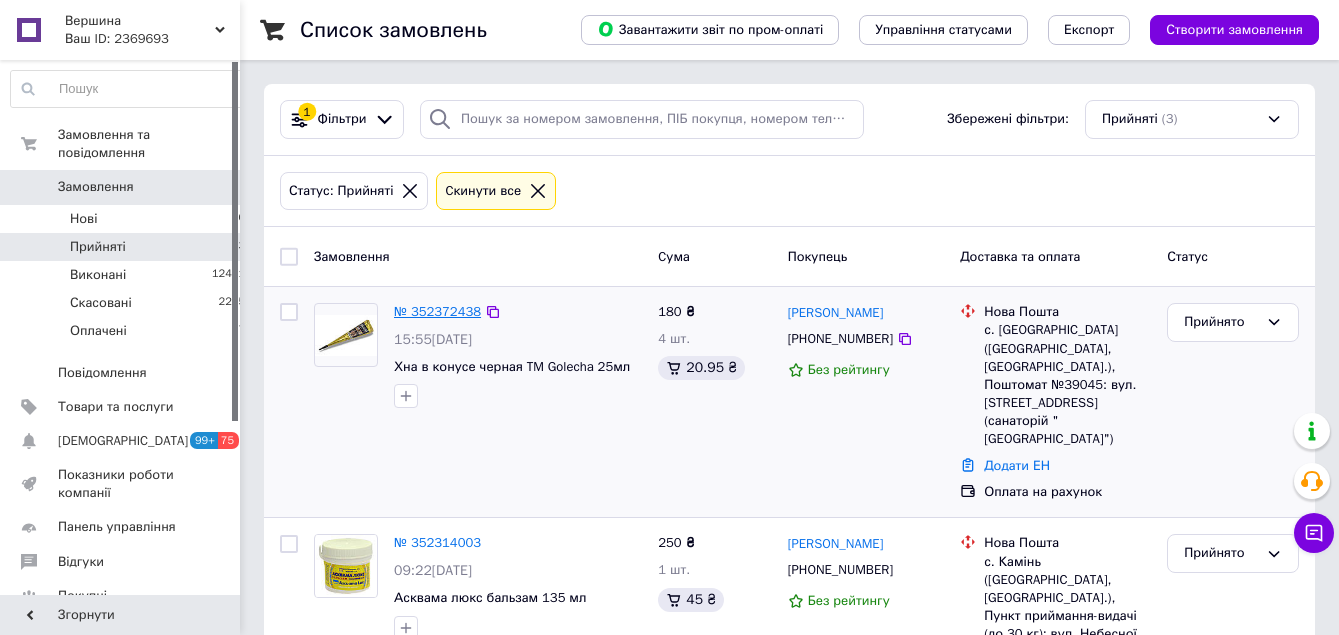 click on "№ 352372438" at bounding box center (437, 311) 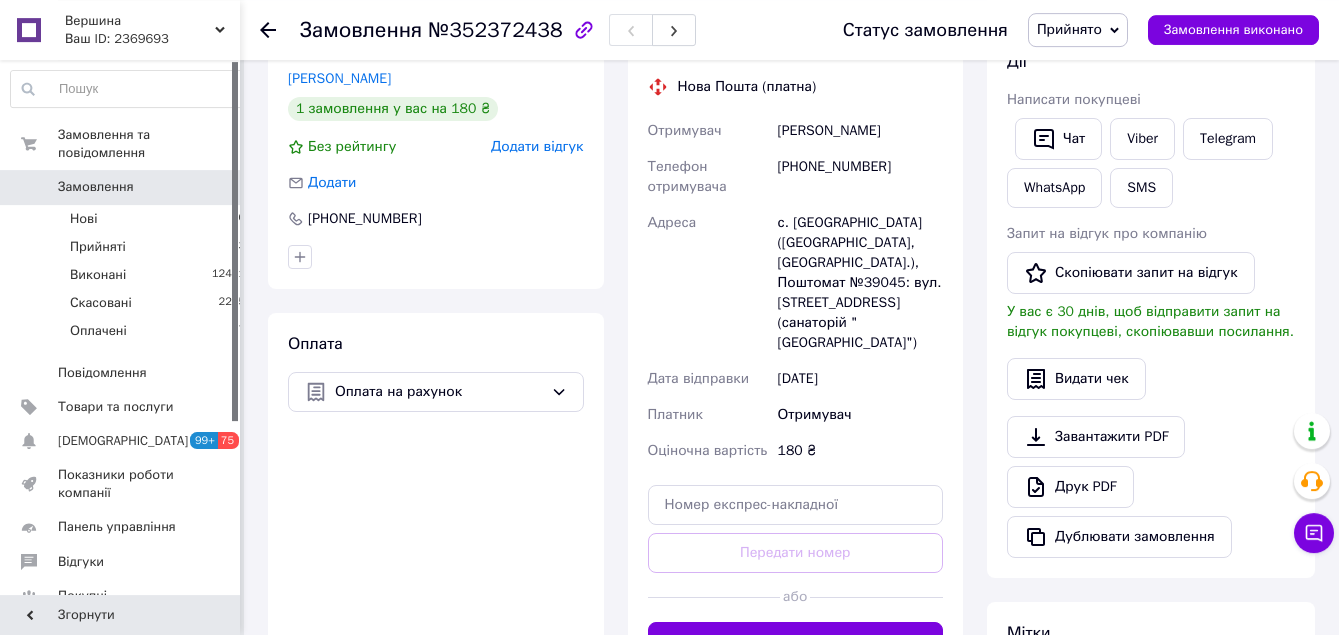 scroll, scrollTop: 408, scrollLeft: 0, axis: vertical 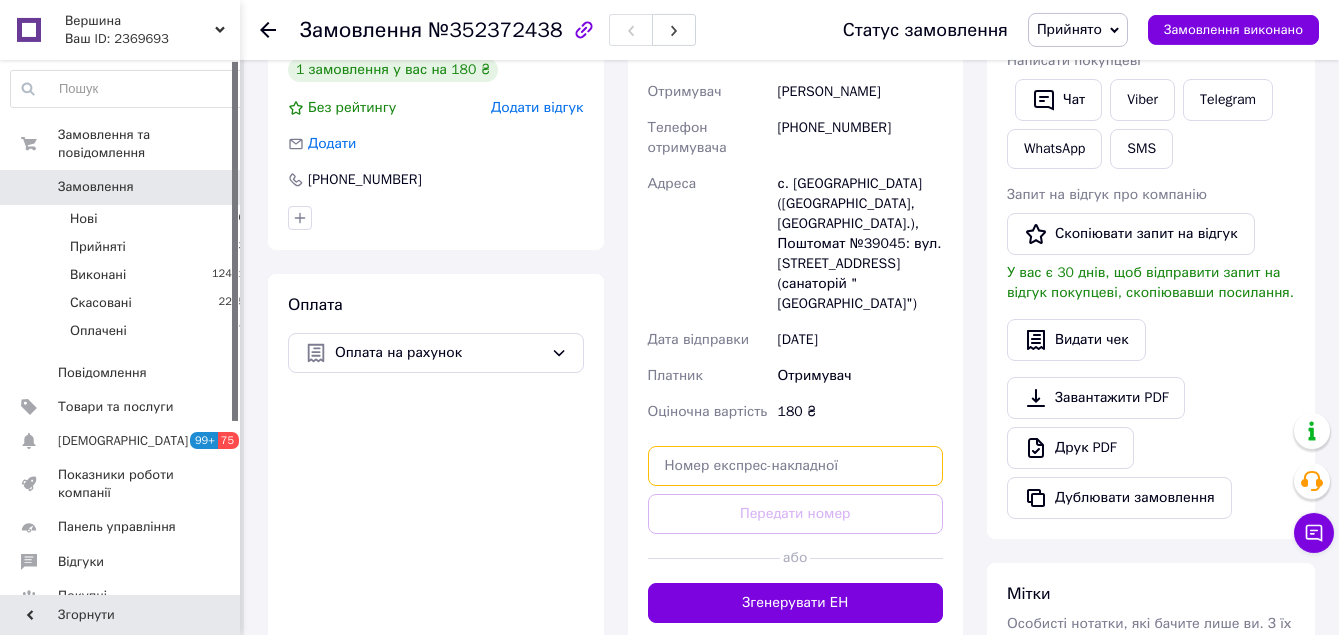 click at bounding box center (796, 466) 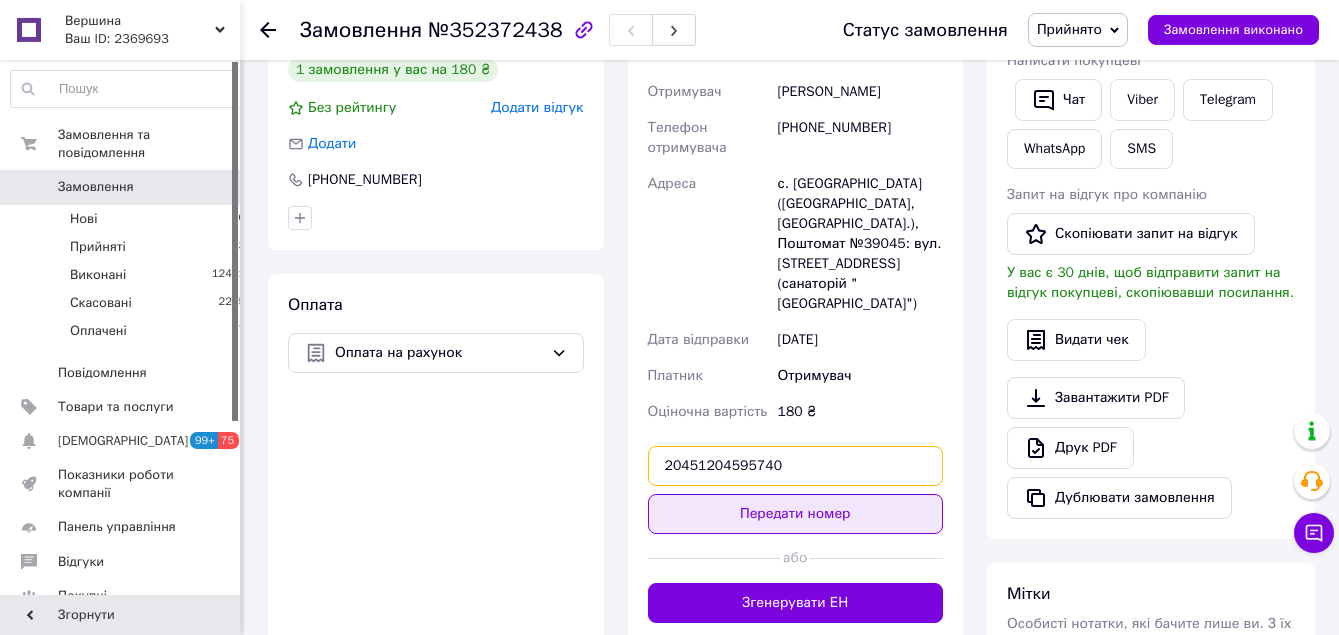 type on "20451204595740" 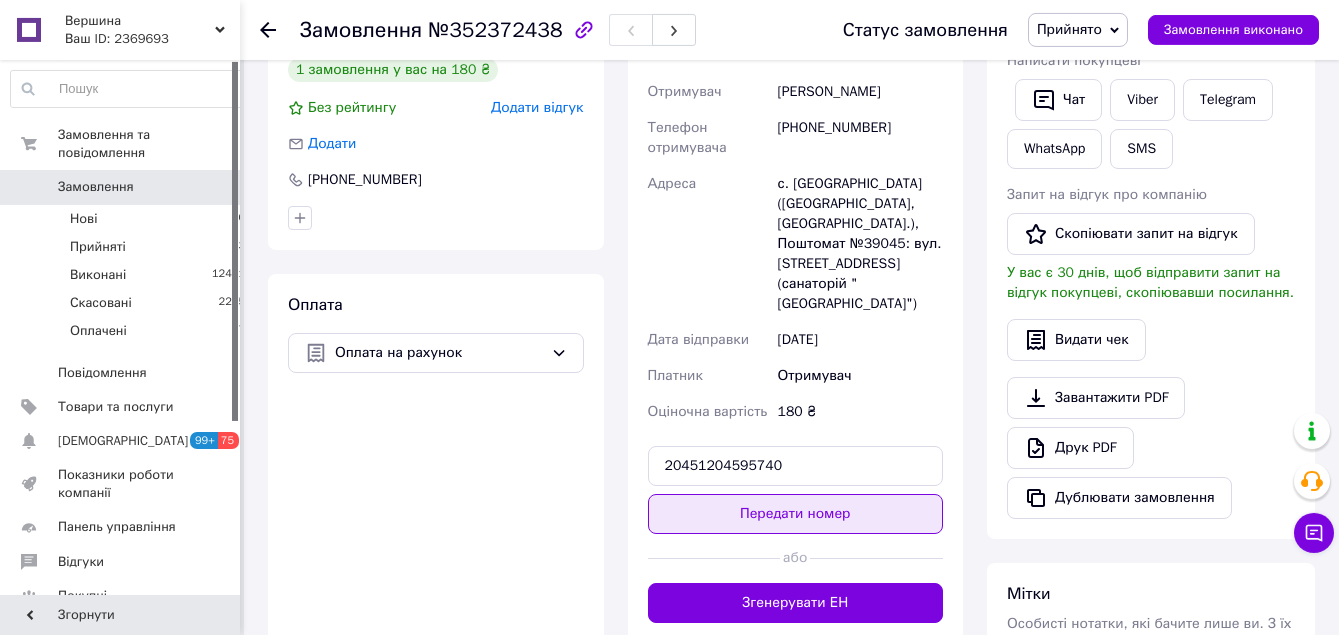 click on "Передати номер" at bounding box center (796, 514) 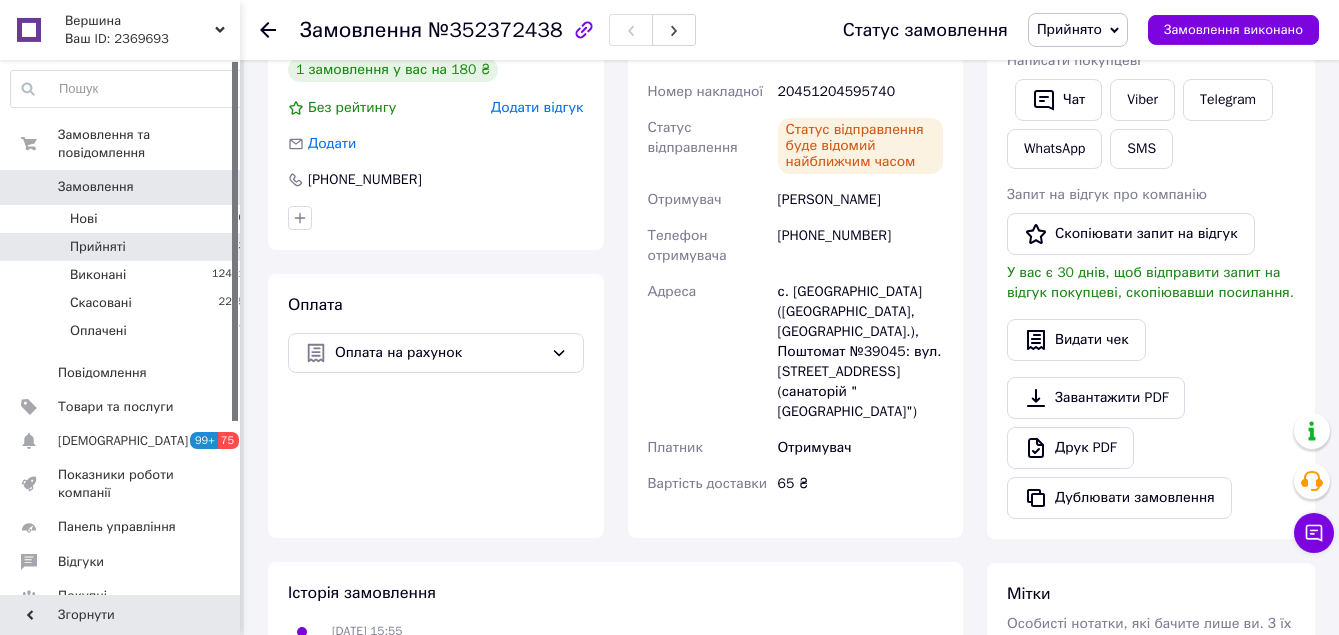 click on "Прийняті 3" at bounding box center (128, 247) 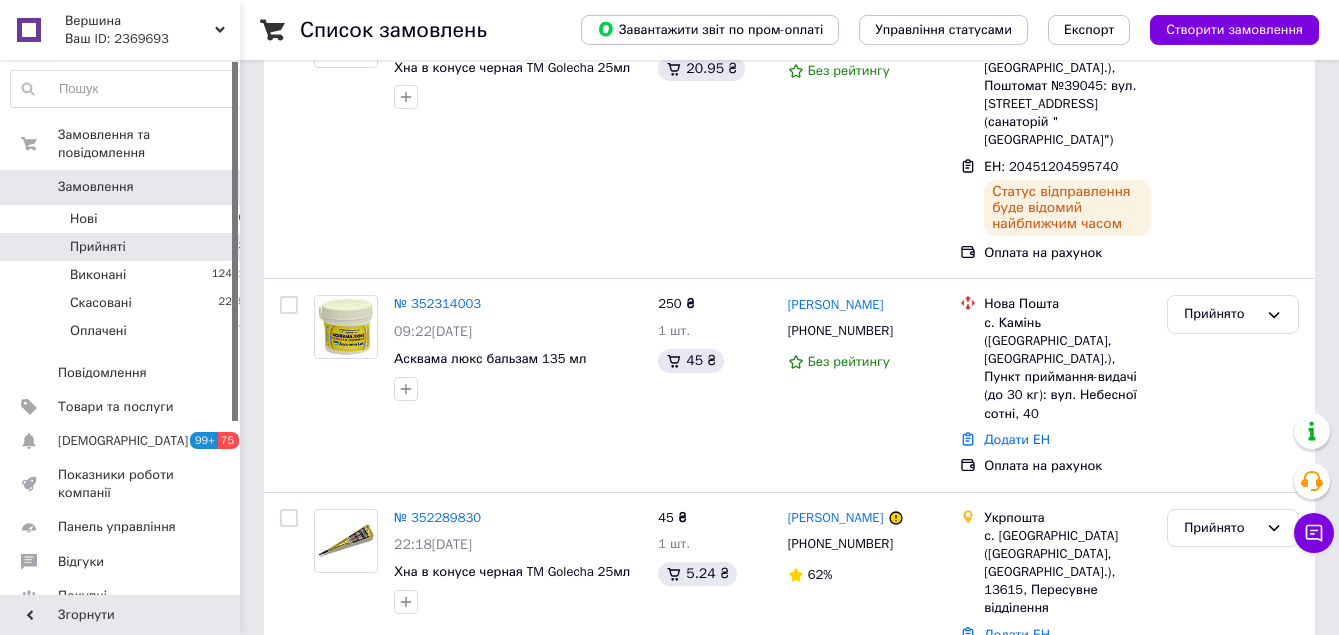 scroll, scrollTop: 302, scrollLeft: 0, axis: vertical 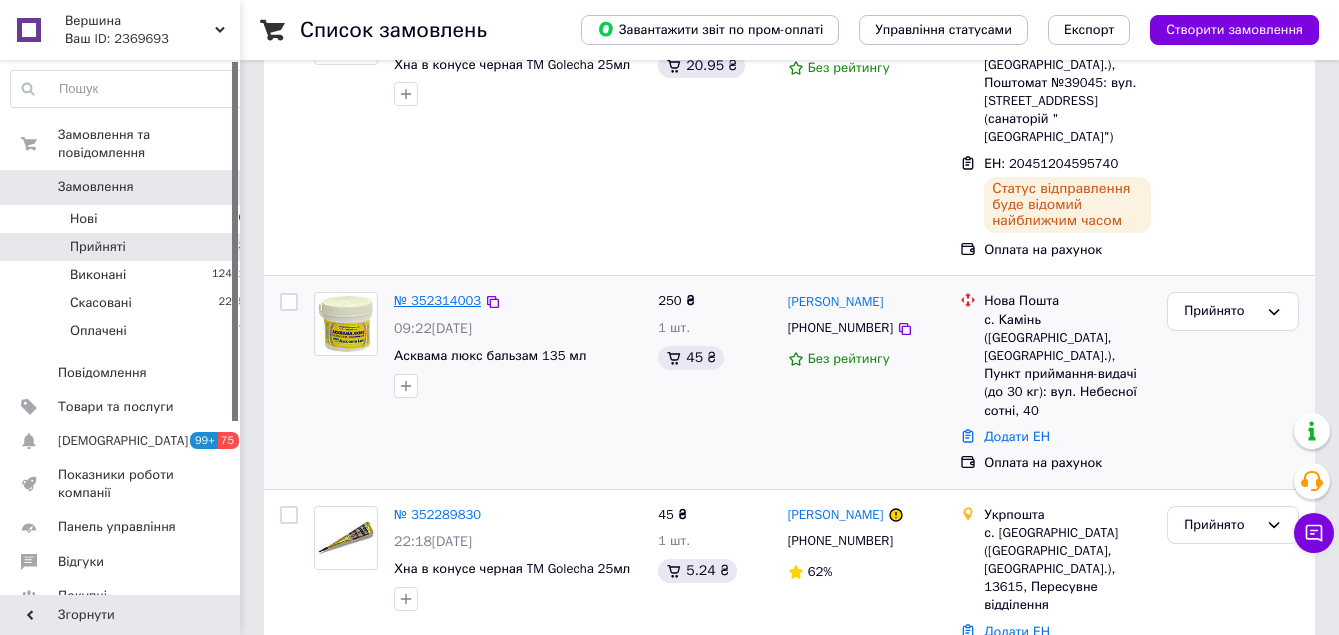 click on "№ 352314003" at bounding box center (437, 300) 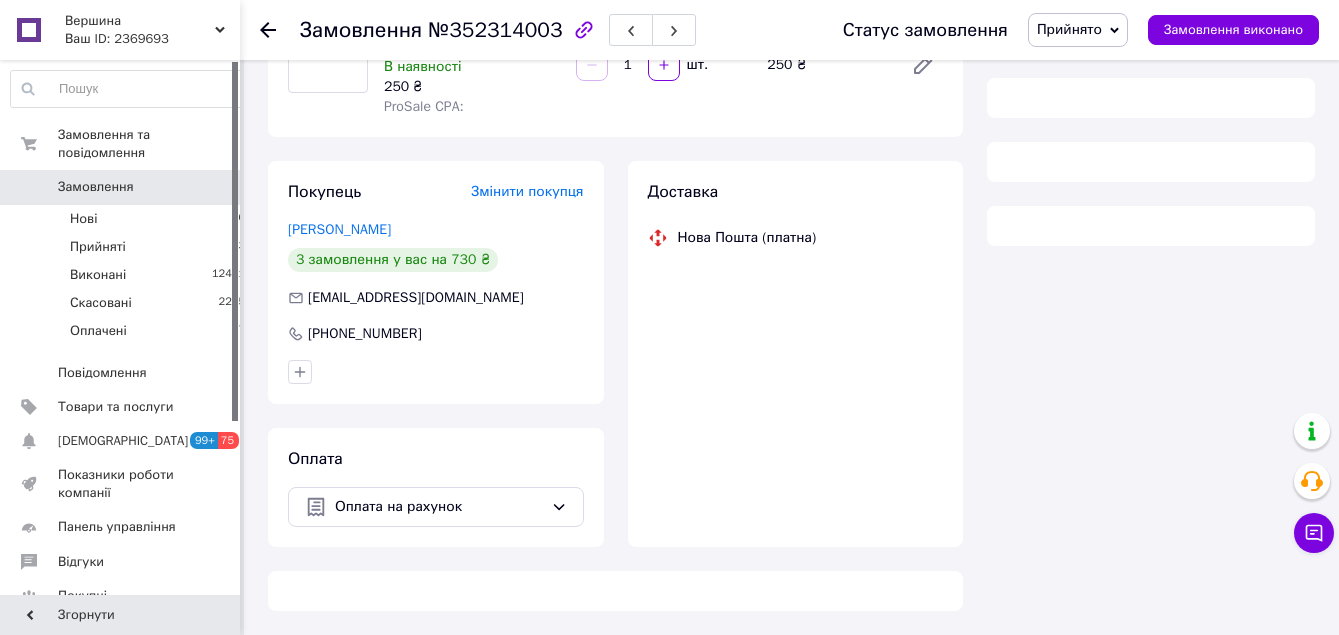 scroll, scrollTop: 218, scrollLeft: 0, axis: vertical 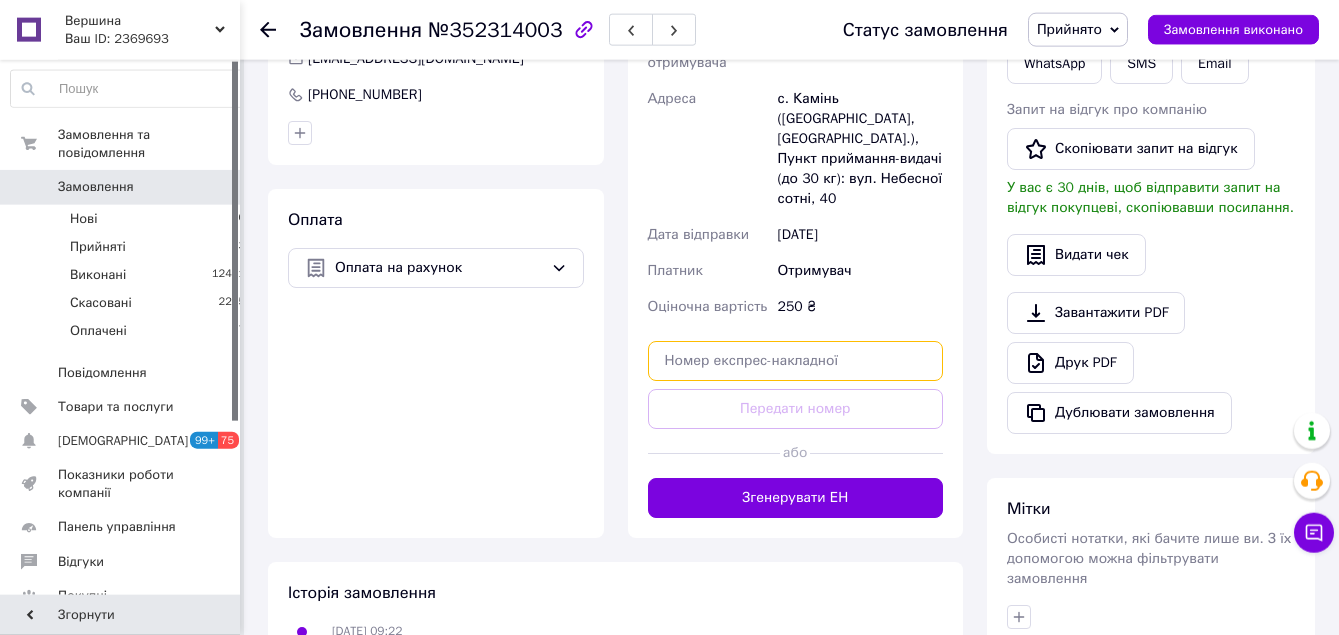 click at bounding box center [796, 361] 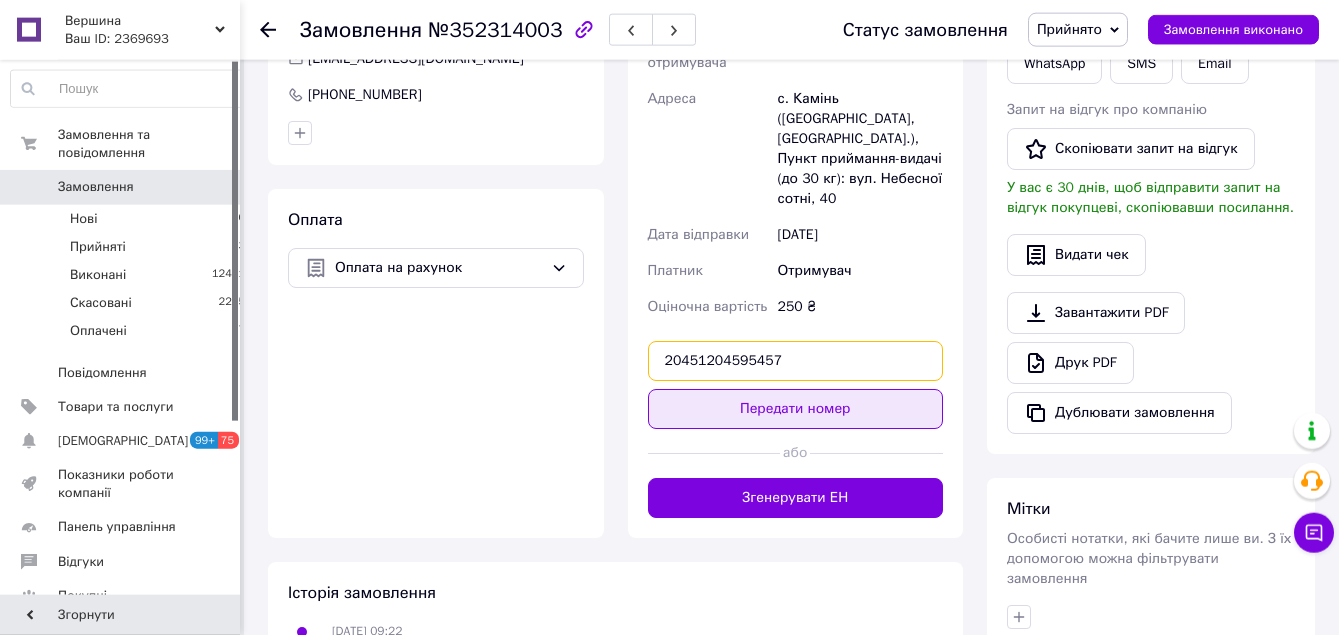 type on "20451204595457" 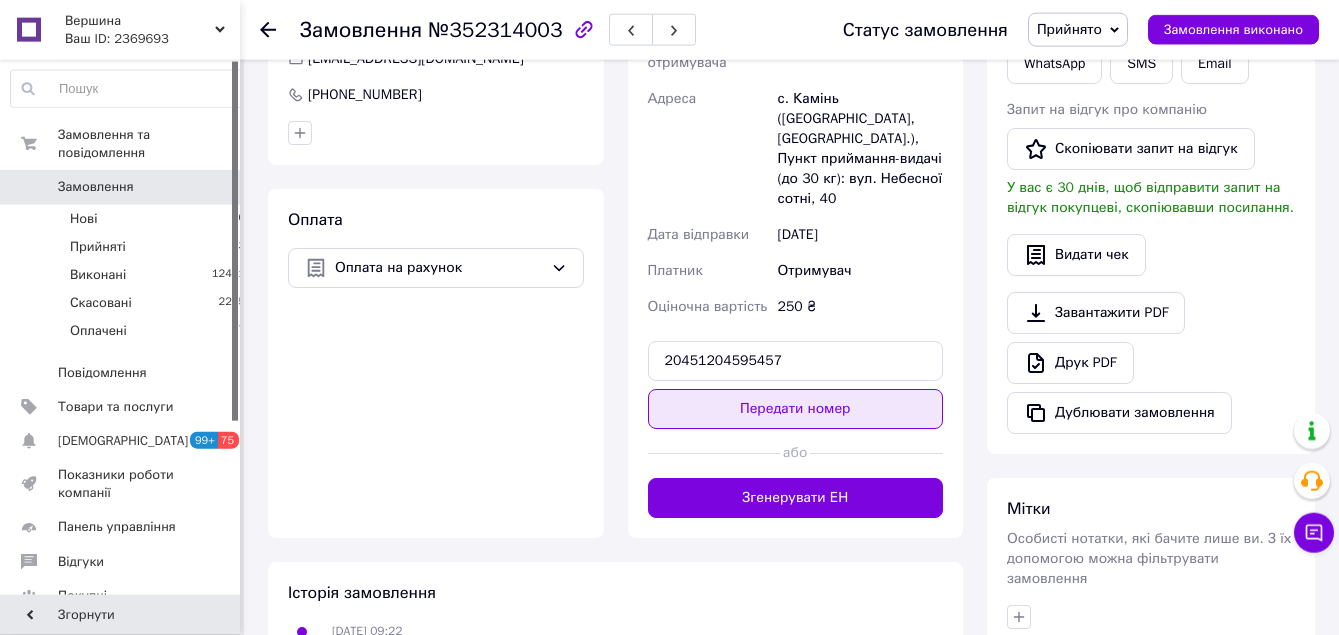 click on "Передати номер" at bounding box center [796, 409] 